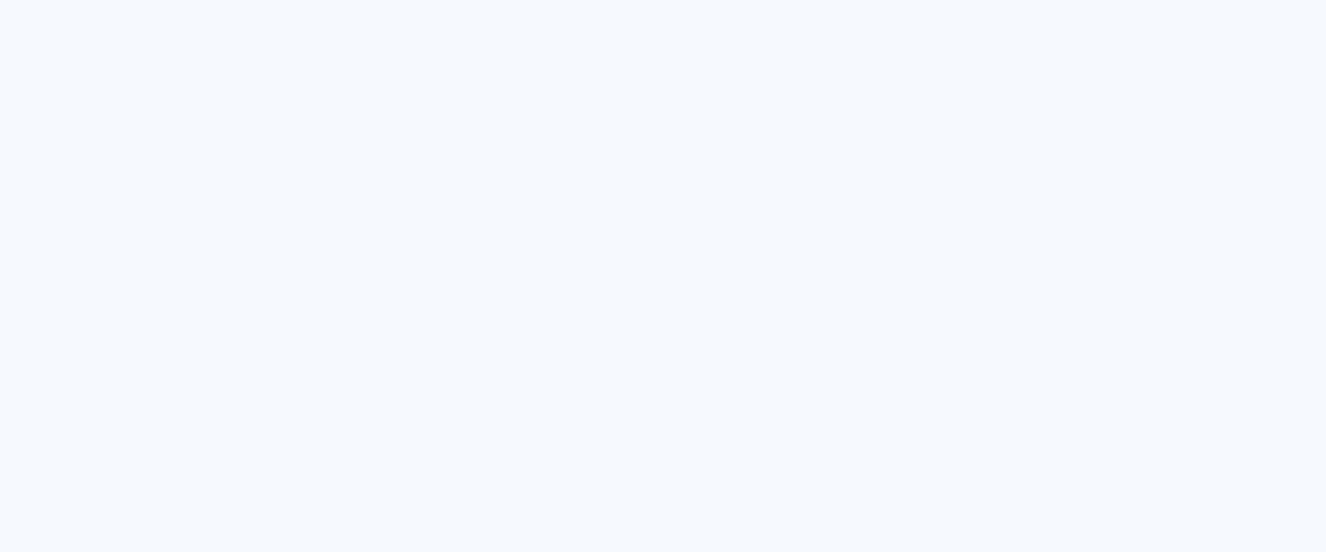 scroll, scrollTop: 0, scrollLeft: 0, axis: both 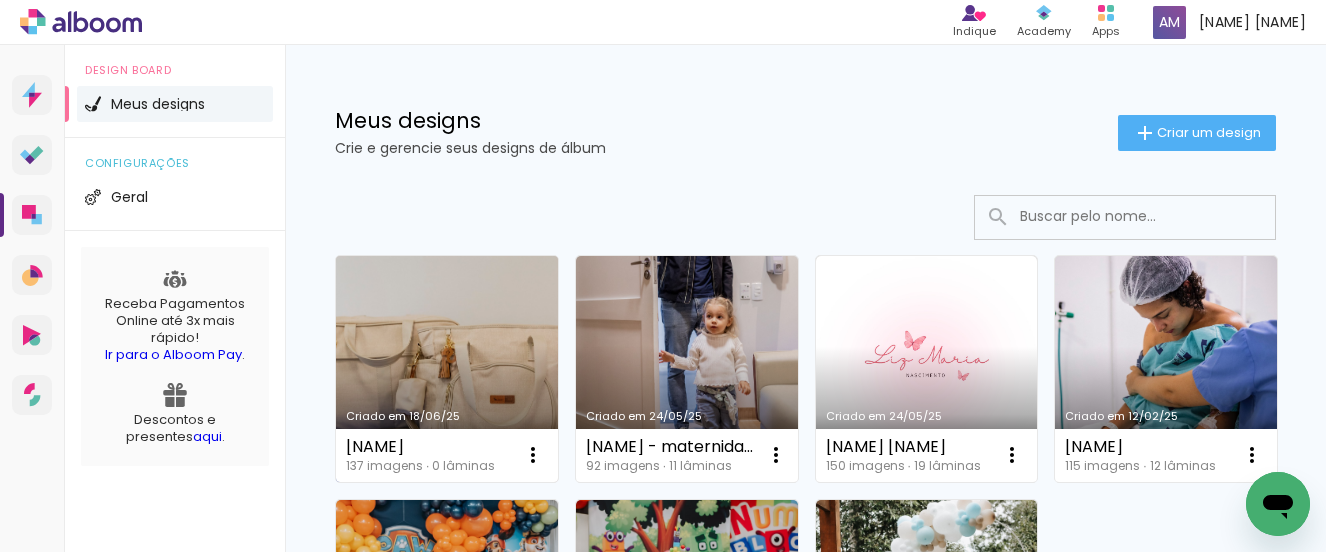 click on "Criado em 18/06/25" at bounding box center (447, 369) 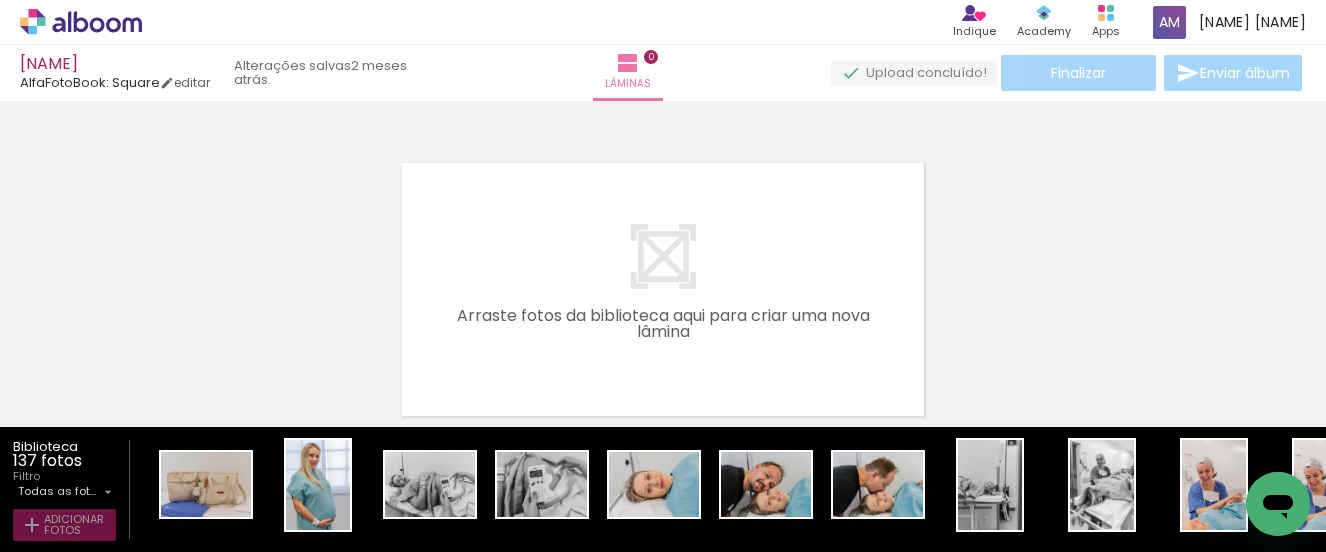 click on "Adicionar
Fotos" at bounding box center [74, 525] 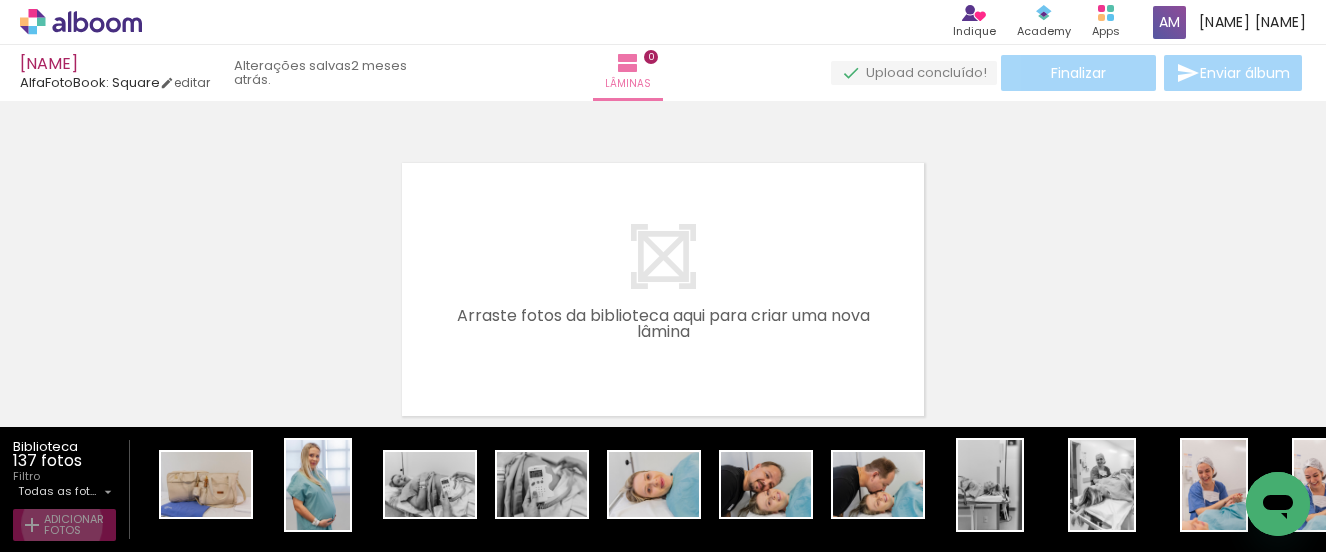 click on "Adicionar
Fotos" at bounding box center (74, 525) 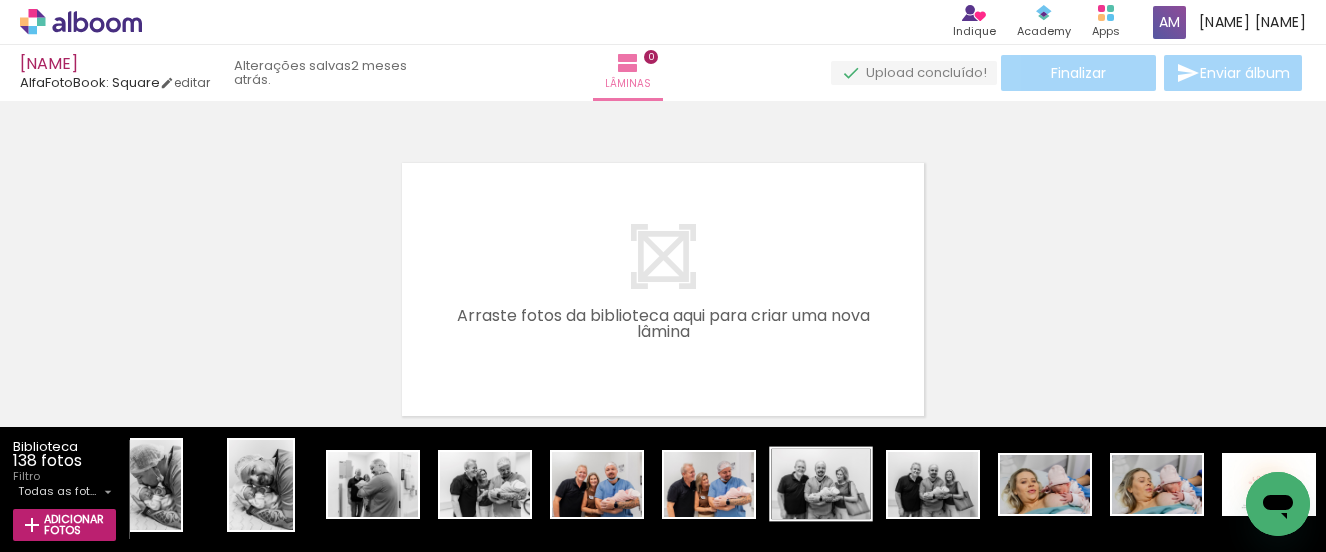 scroll, scrollTop: 0, scrollLeft: 14280, axis: horizontal 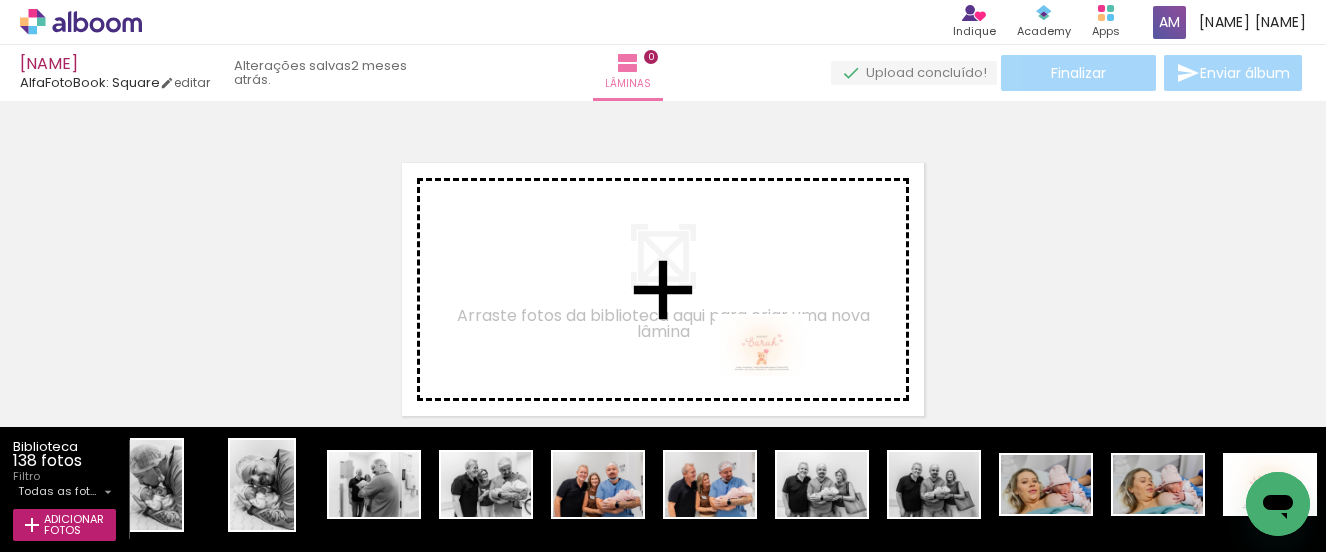 drag, startPoint x: 1237, startPoint y: 474, endPoint x: 750, endPoint y: 358, distance: 500.6246 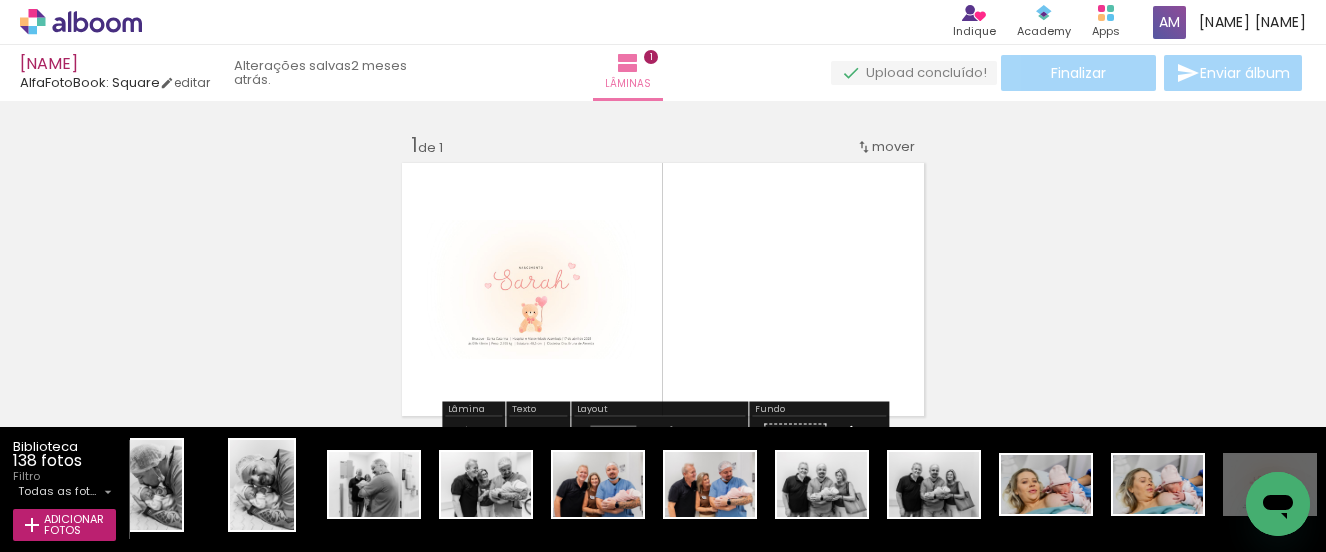 scroll, scrollTop: 25, scrollLeft: 0, axis: vertical 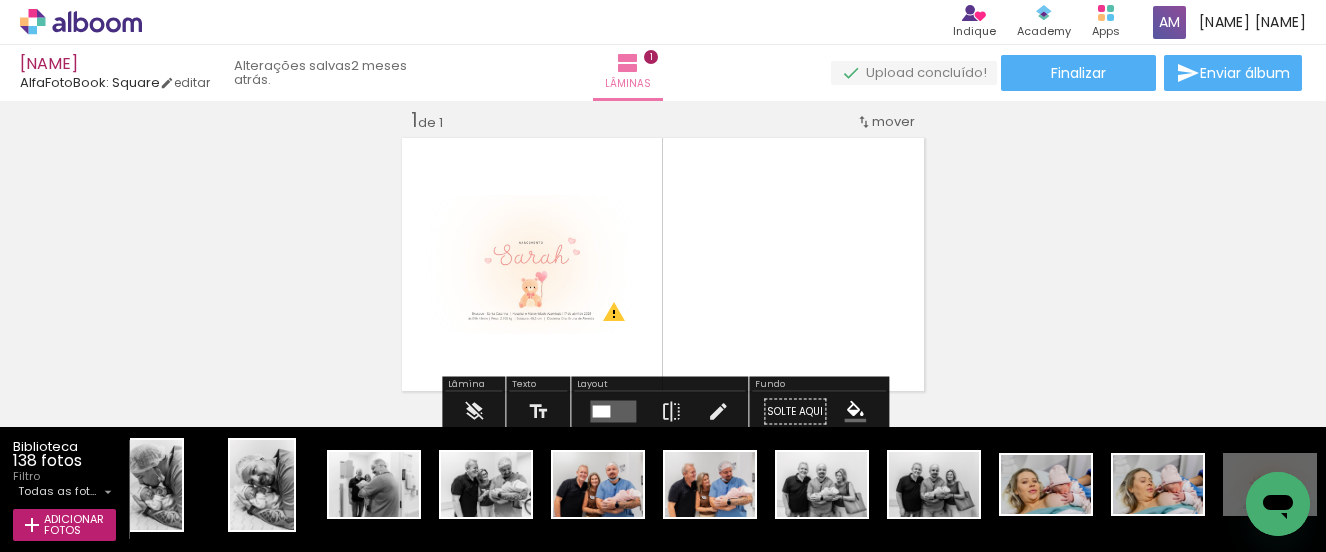 click at bounding box center [613, 412] 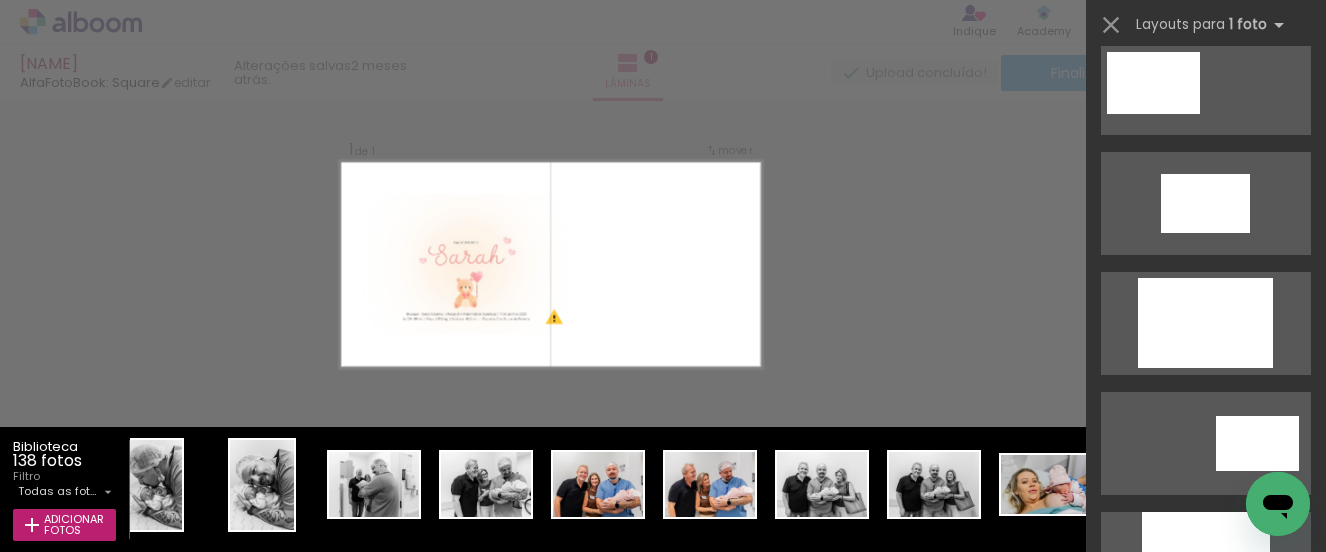 scroll, scrollTop: 752, scrollLeft: 0, axis: vertical 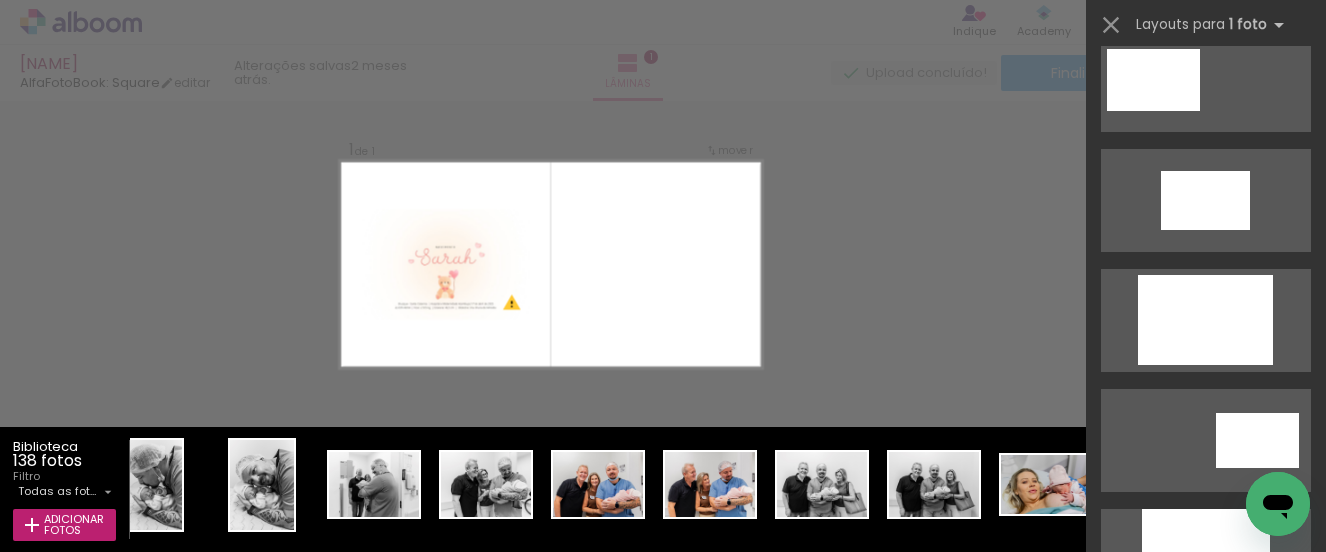 click on "Confirmar Cancelar" at bounding box center [663, 411] 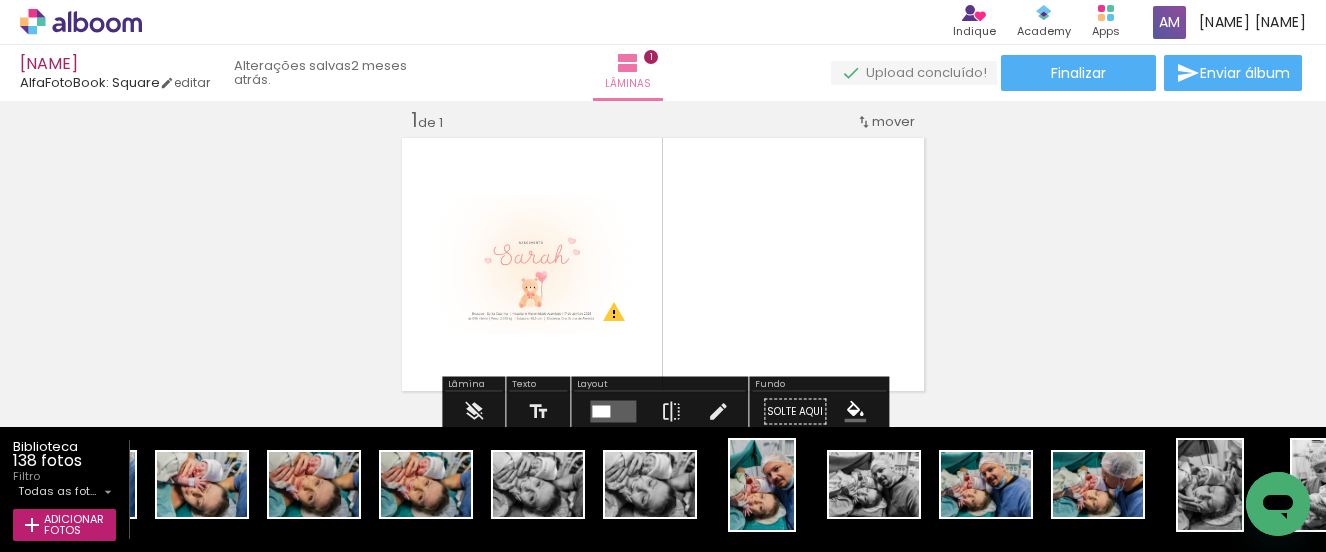 scroll, scrollTop: 0, scrollLeft: 9888, axis: horizontal 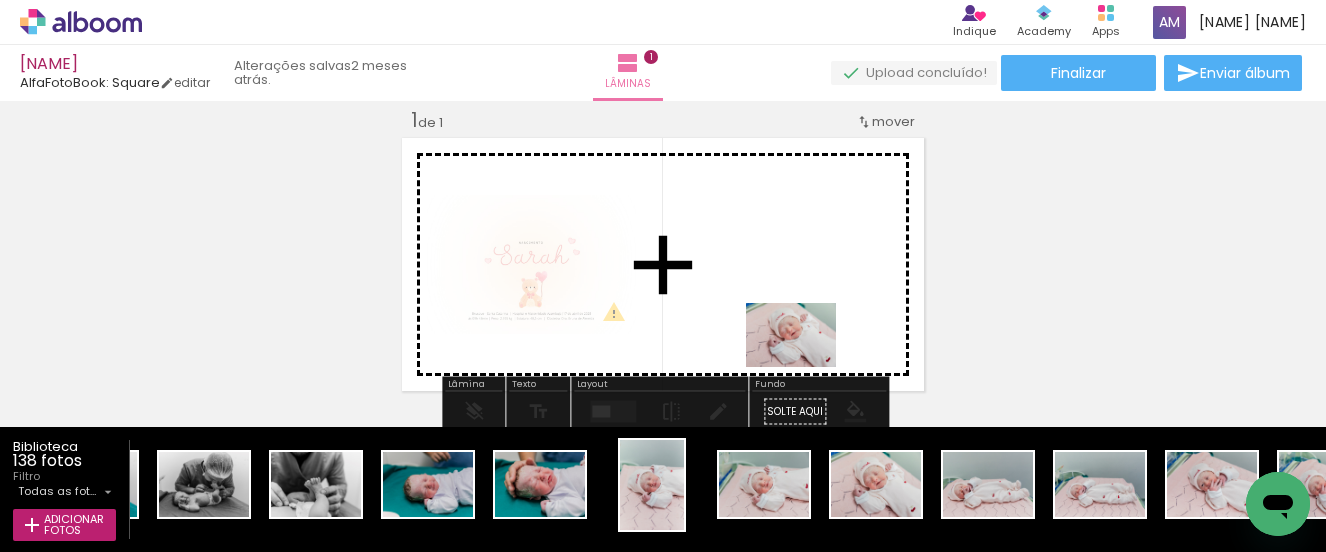 drag, startPoint x: 881, startPoint y: 503, endPoint x: 806, endPoint y: 363, distance: 158.8238 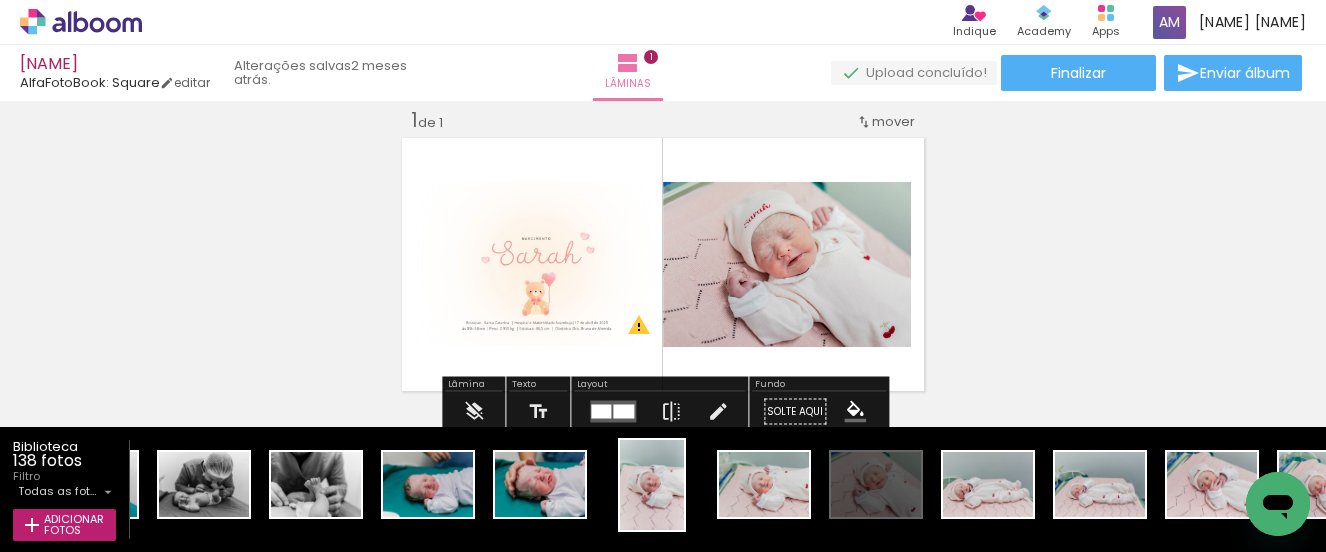 click at bounding box center [613, 412] 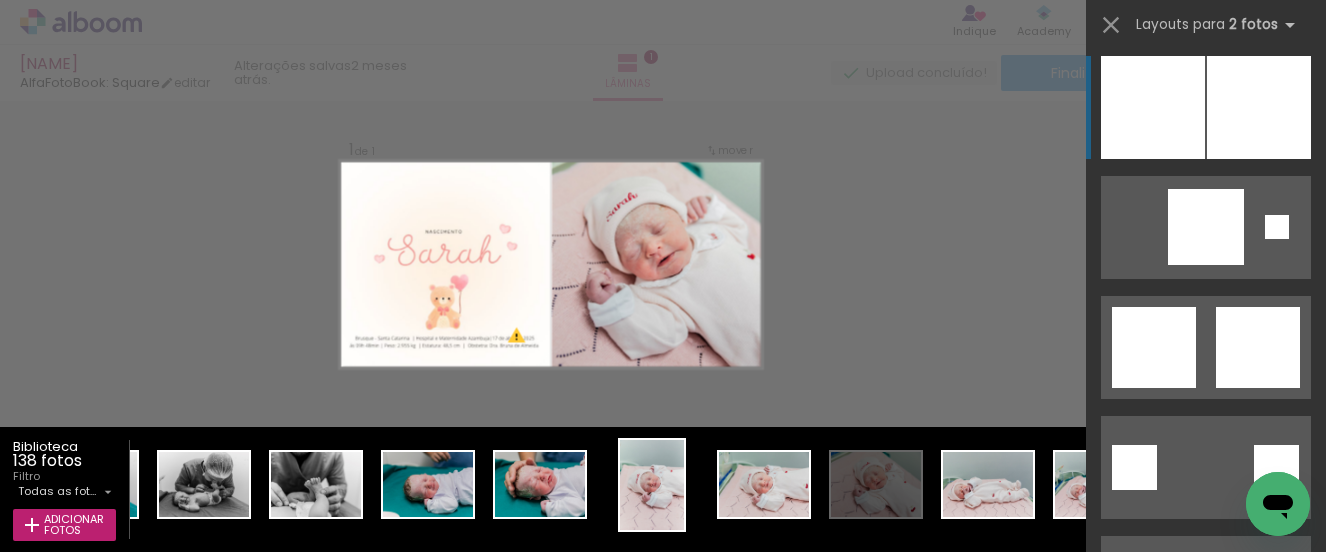 scroll, scrollTop: 4926, scrollLeft: 0, axis: vertical 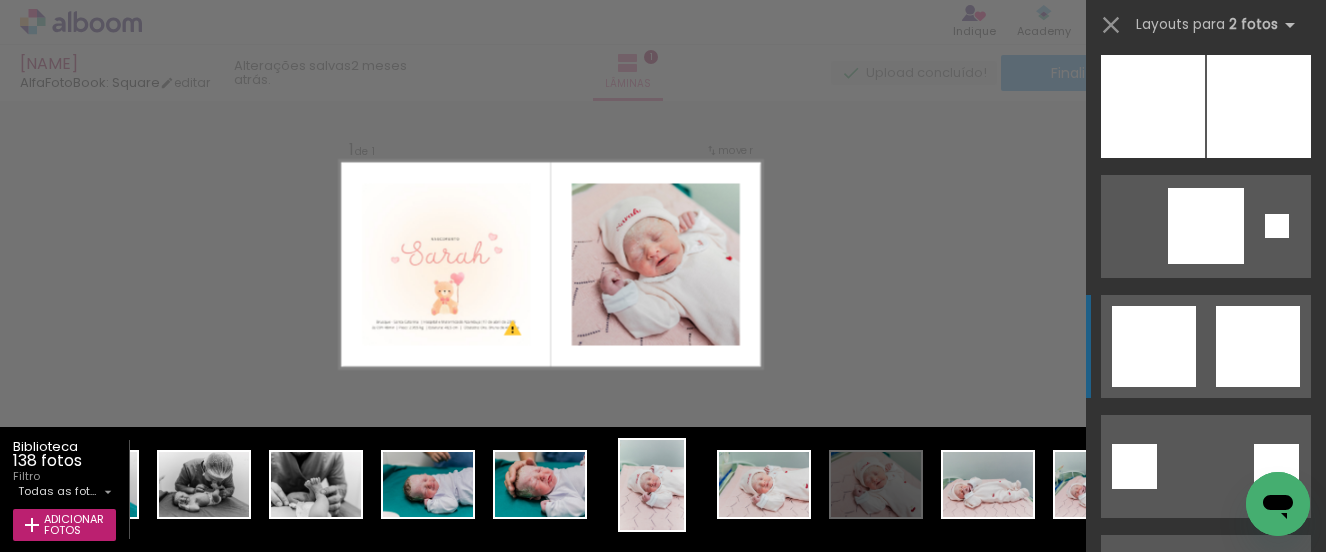 click at bounding box center (1206, -374) 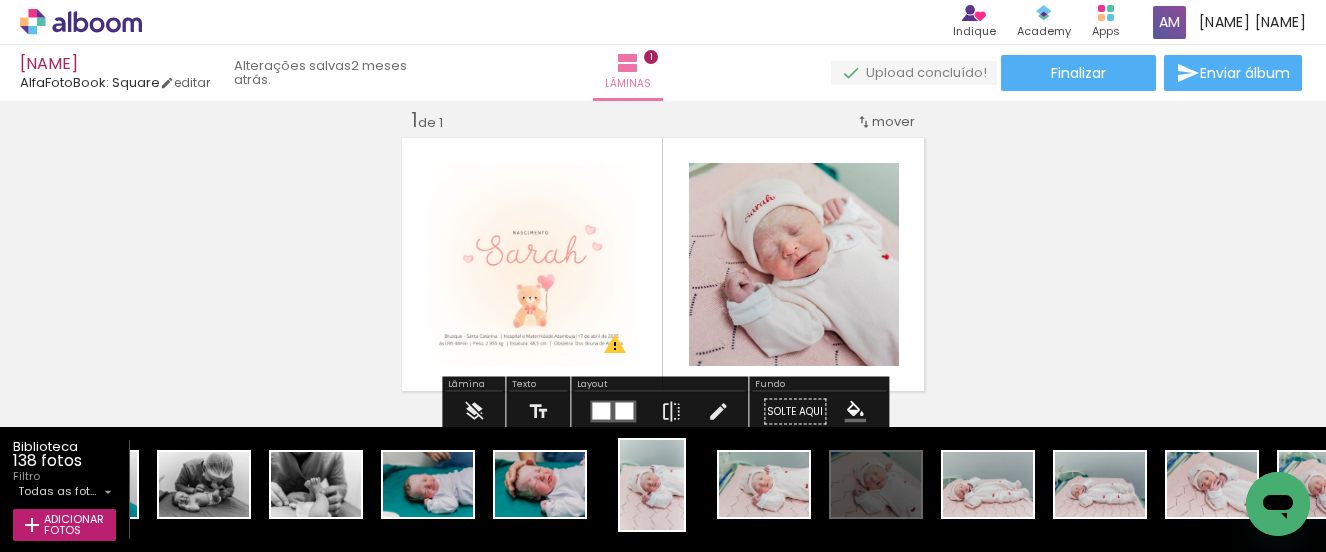 click on "Inserir lâmina 1  de 1 O Designbox precisará aumentar a sua imagem em 374% para exportar para impressão." at bounding box center [663, 394] 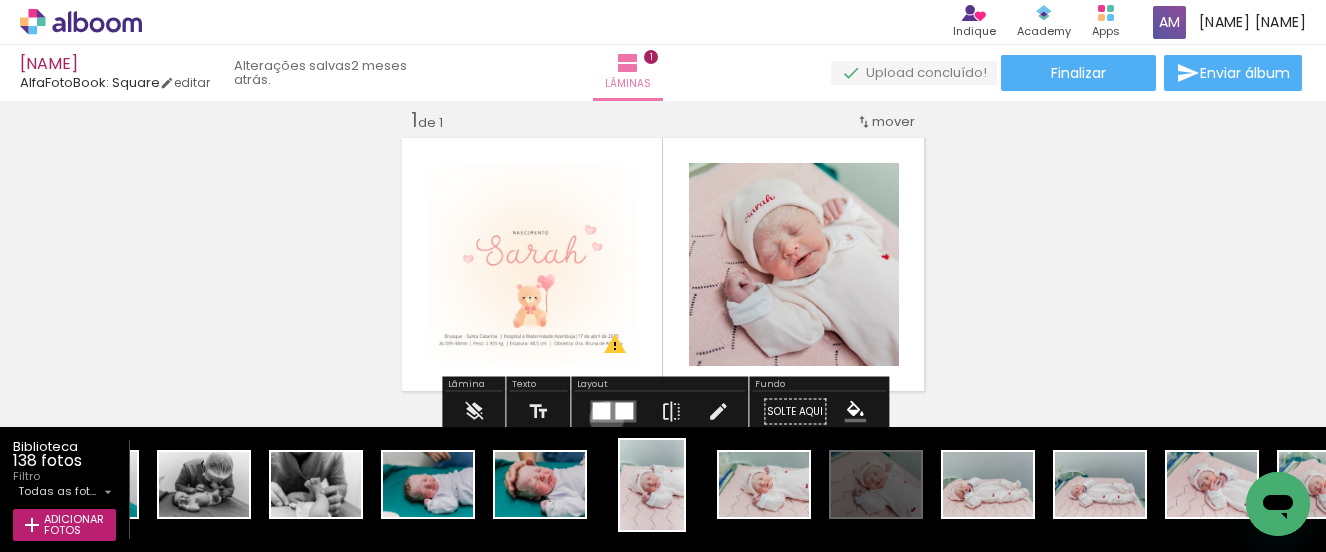 click at bounding box center (601, 411) 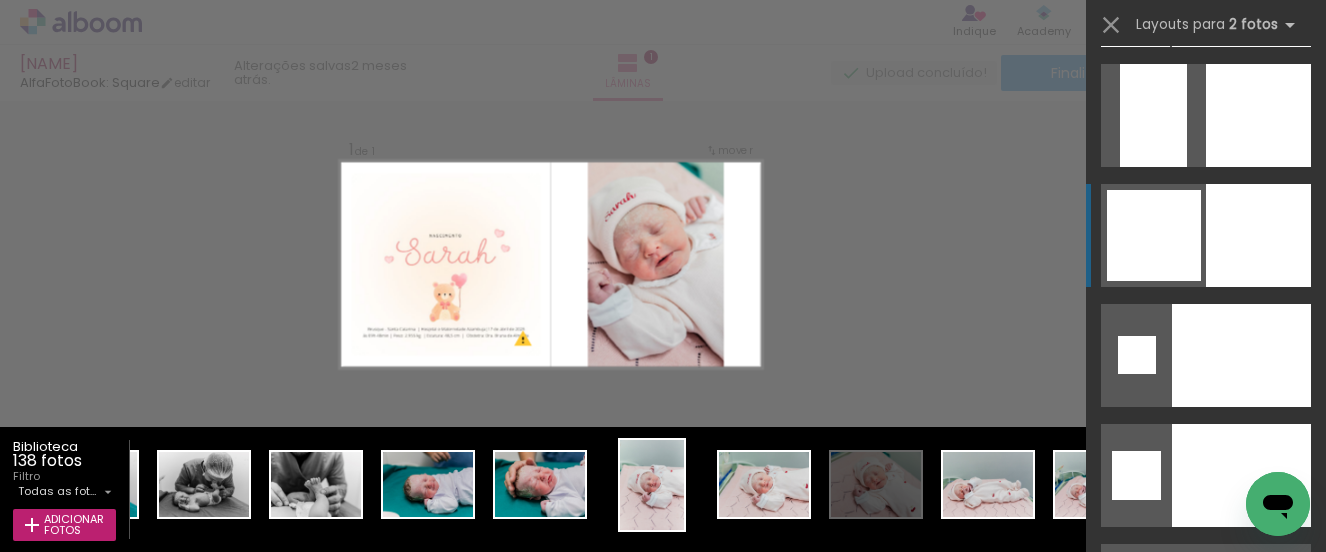 scroll, scrollTop: 7548, scrollLeft: 0, axis: vertical 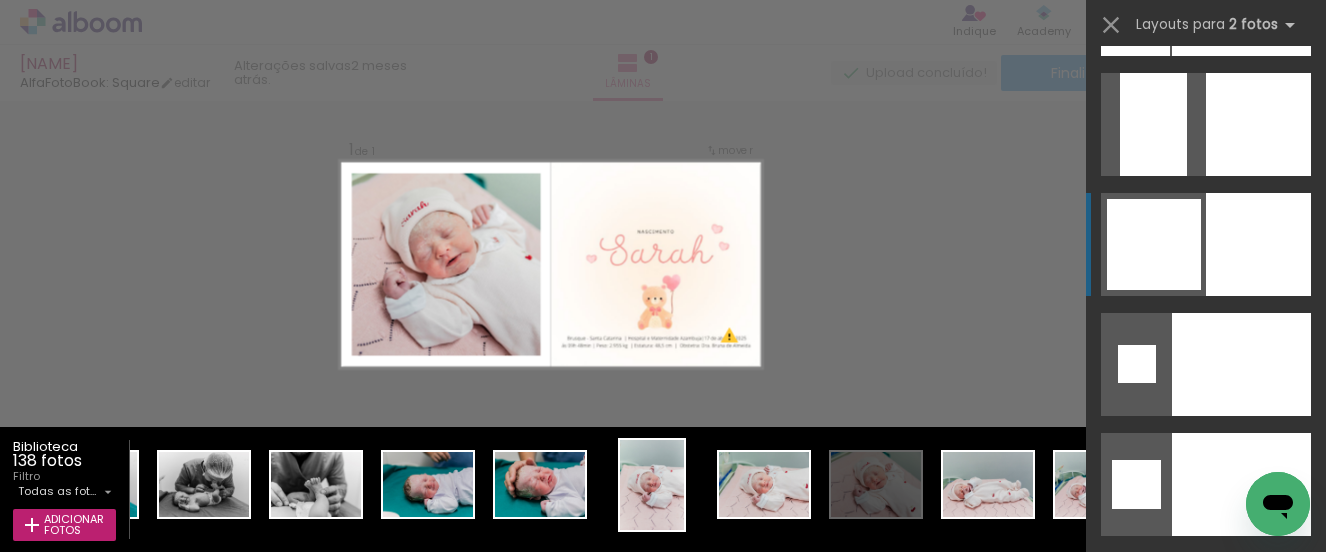 click at bounding box center (1276, -116) 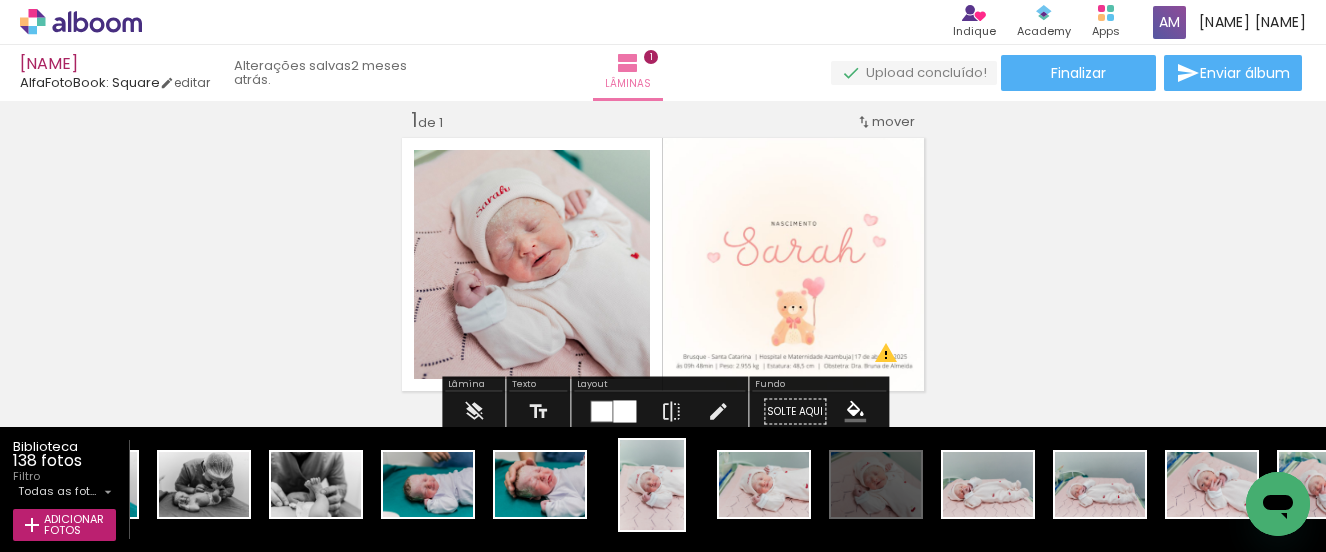 scroll, scrollTop: 0, scrollLeft: 0, axis: both 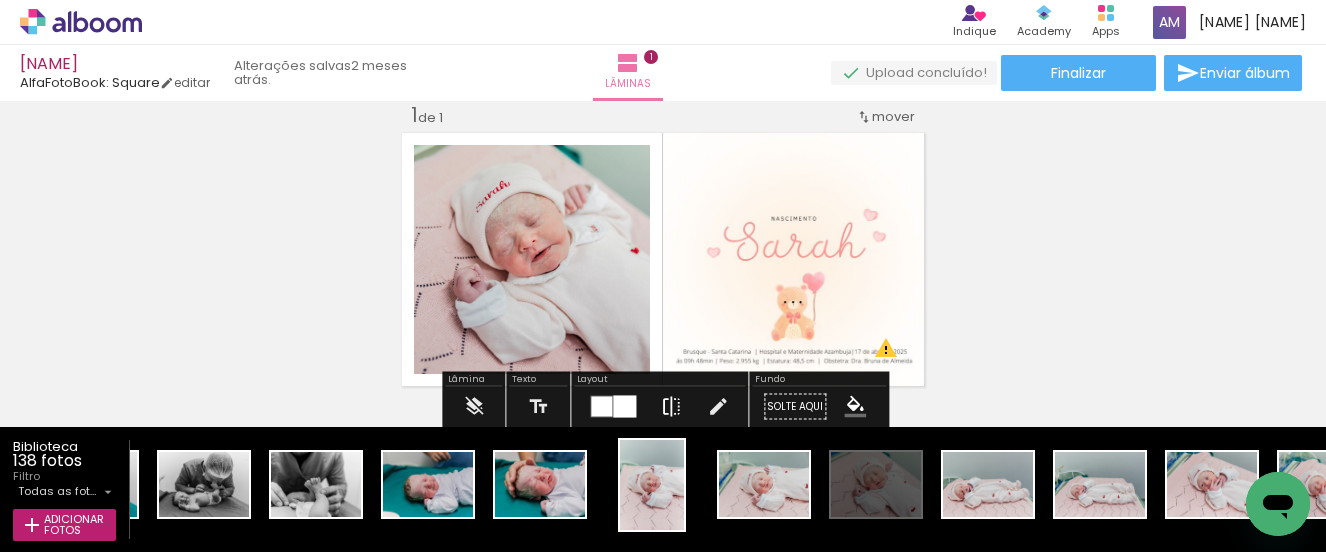 click at bounding box center (671, 407) 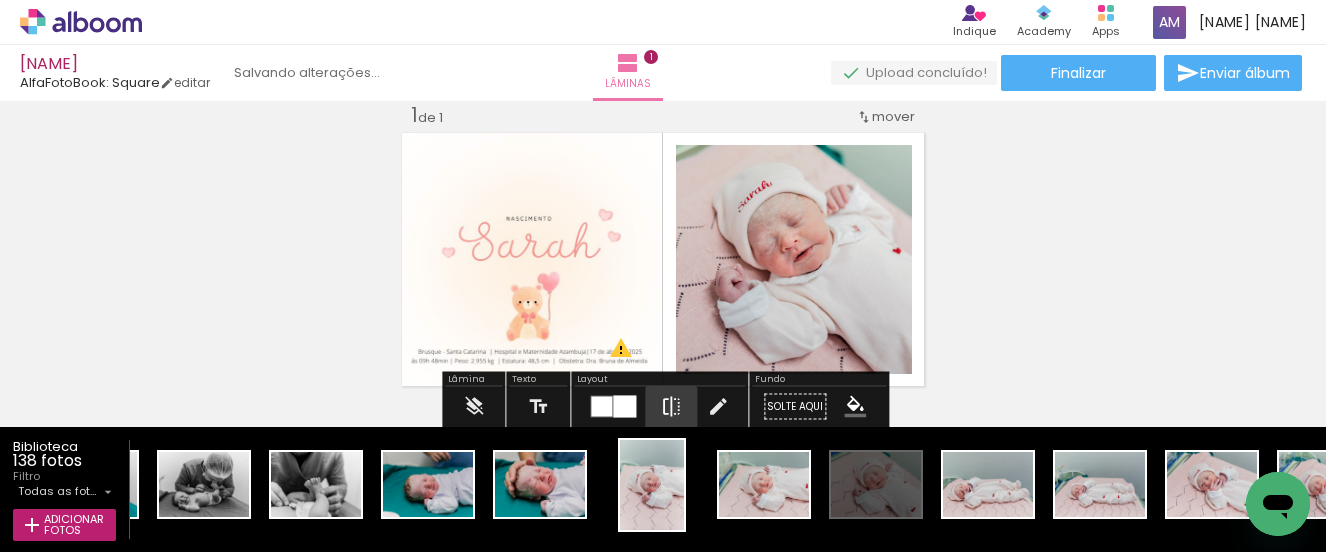 scroll, scrollTop: 21, scrollLeft: 0, axis: vertical 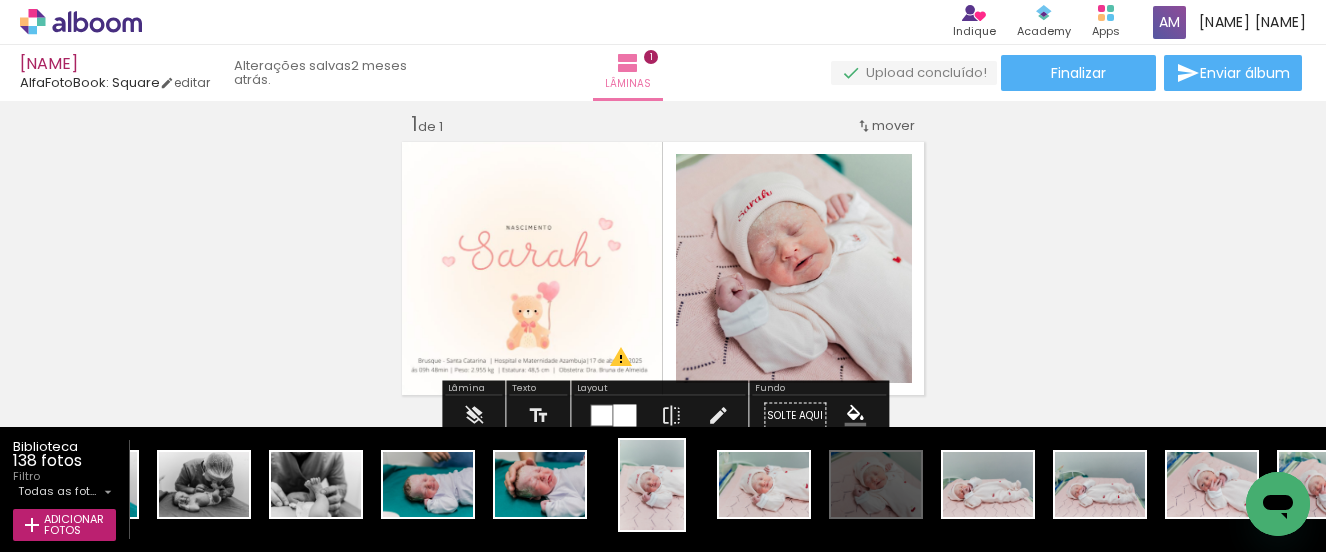 click on "Inserir lâmina 1  de 1 O Designbox precisará aumentar a sua imagem em 481% para exportar para impressão." at bounding box center [663, 398] 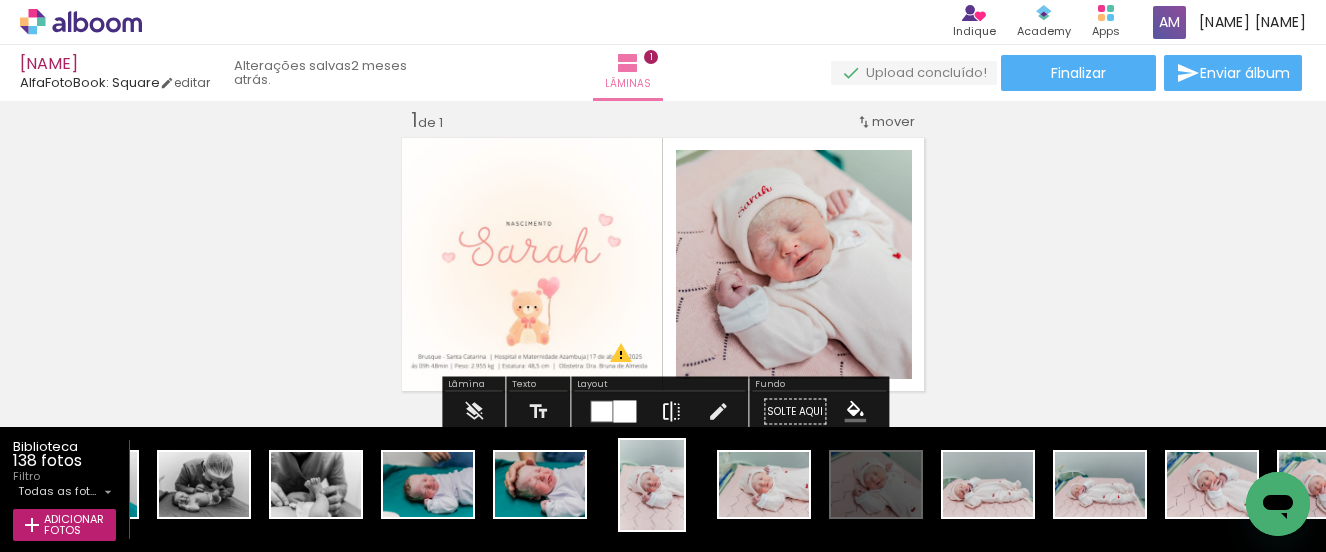 click at bounding box center (671, 412) 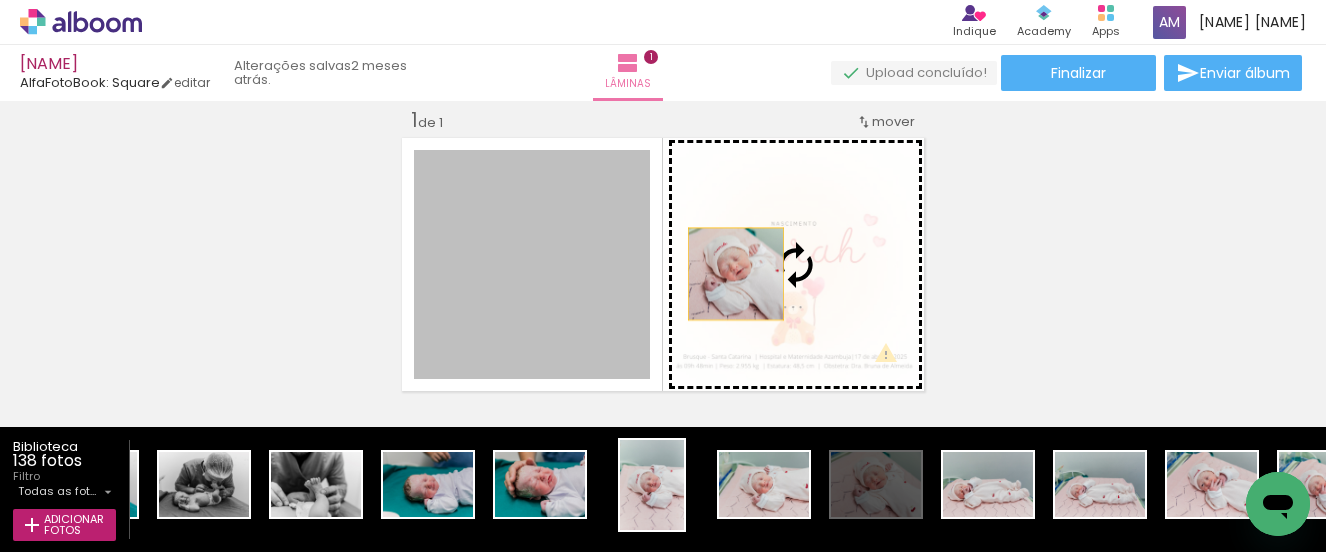 drag, startPoint x: 526, startPoint y: 290, endPoint x: 736, endPoint y: 274, distance: 210.60864 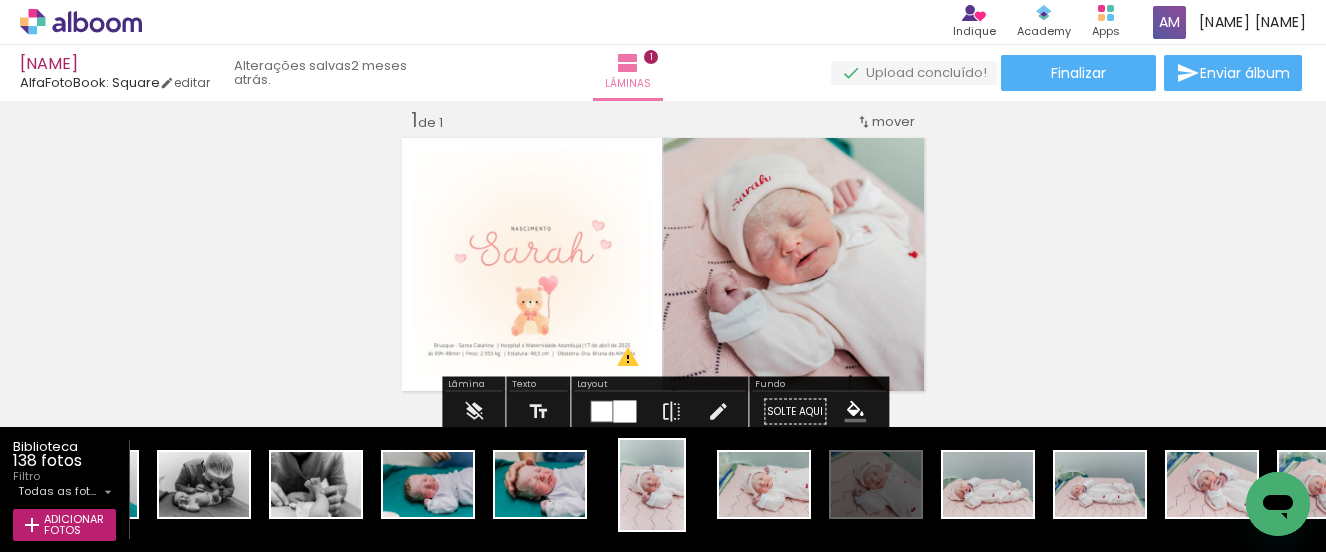 scroll, scrollTop: 0, scrollLeft: 1, axis: horizontal 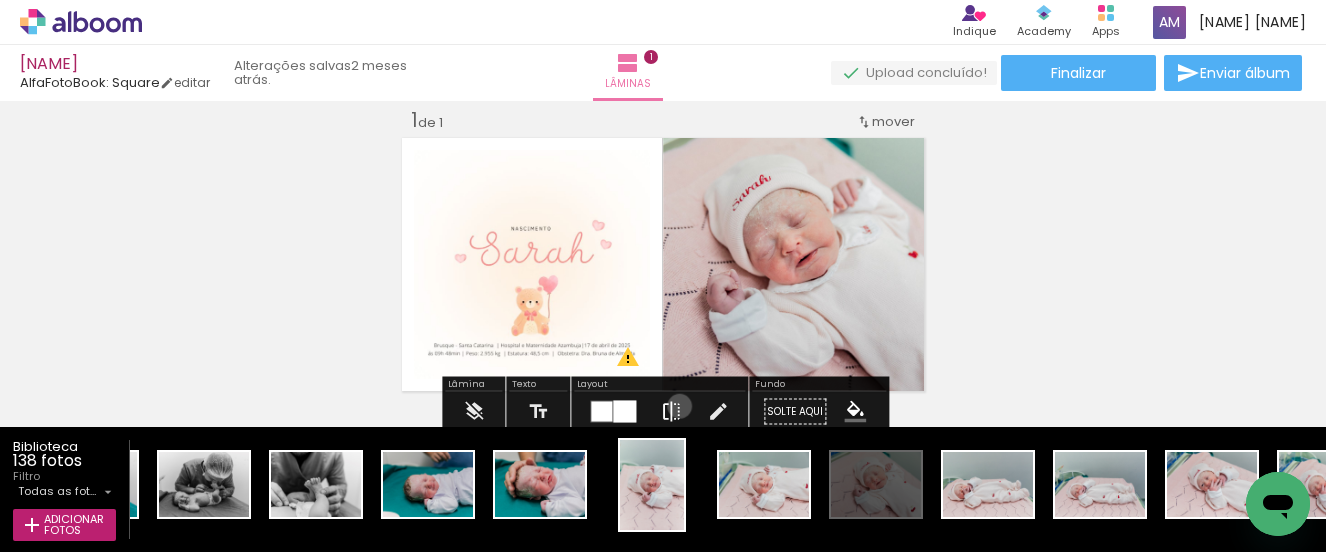 click at bounding box center (671, 412) 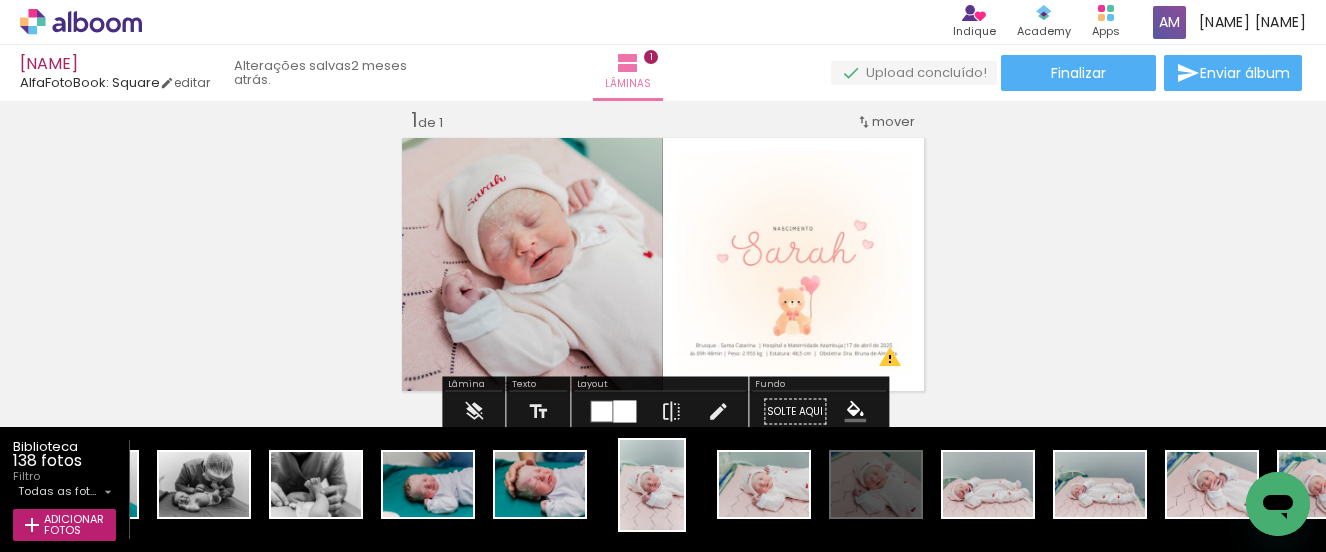 click on "Inserir lâmina 1  de 1 O Designbox precisará aumentar a sua imagem em 422% para exportar para impressão." at bounding box center (663, 394) 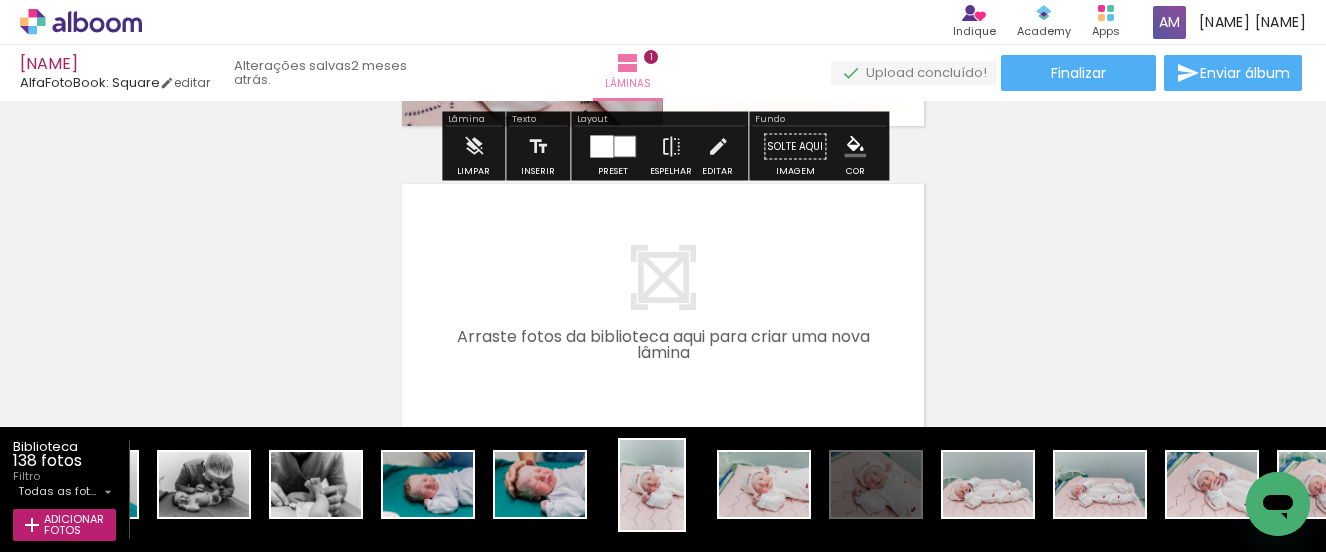 scroll, scrollTop: 295, scrollLeft: 0, axis: vertical 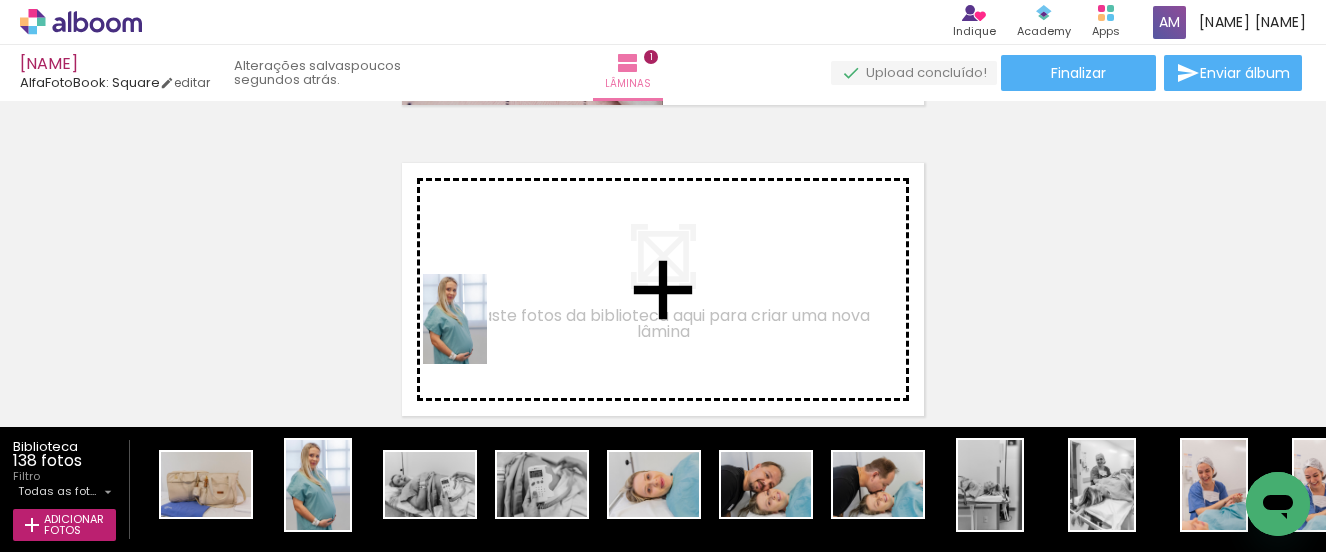 drag, startPoint x: 328, startPoint y: 504, endPoint x: 483, endPoint y: 334, distance: 230.05434 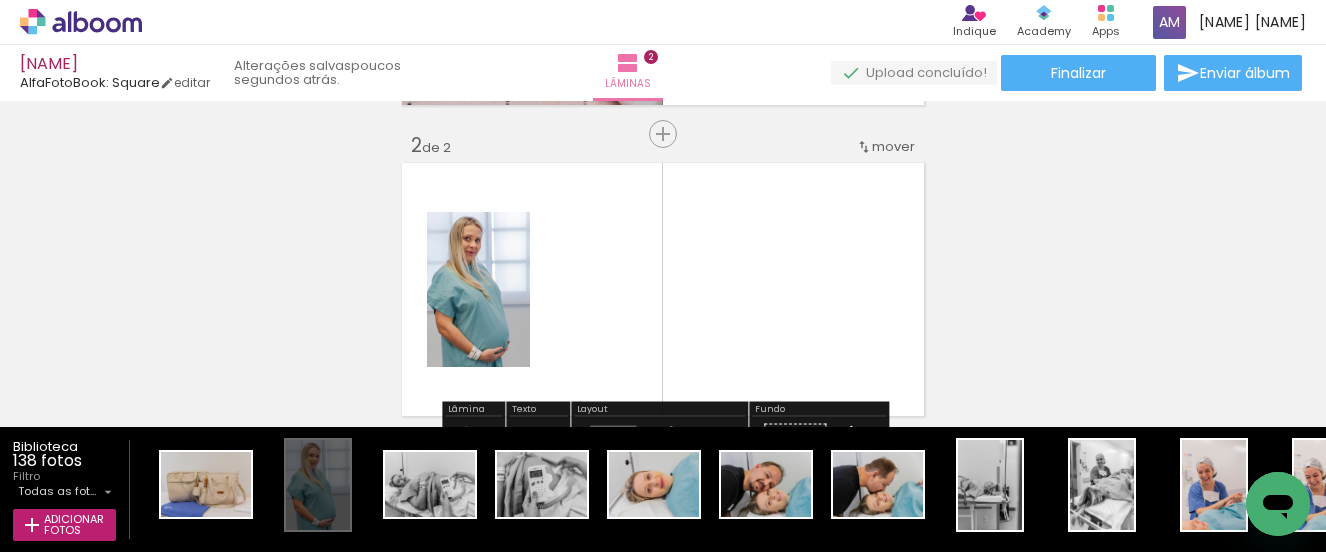 scroll, scrollTop: 0, scrollLeft: 1, axis: horizontal 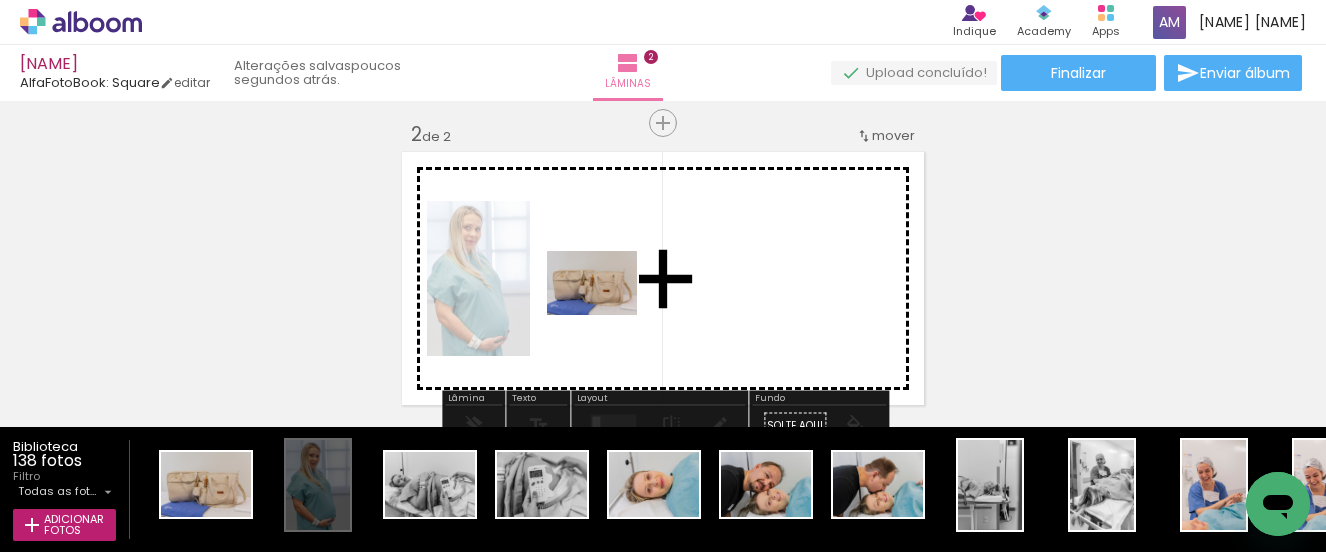 drag, startPoint x: 211, startPoint y: 498, endPoint x: 609, endPoint y: 310, distance: 440.16815 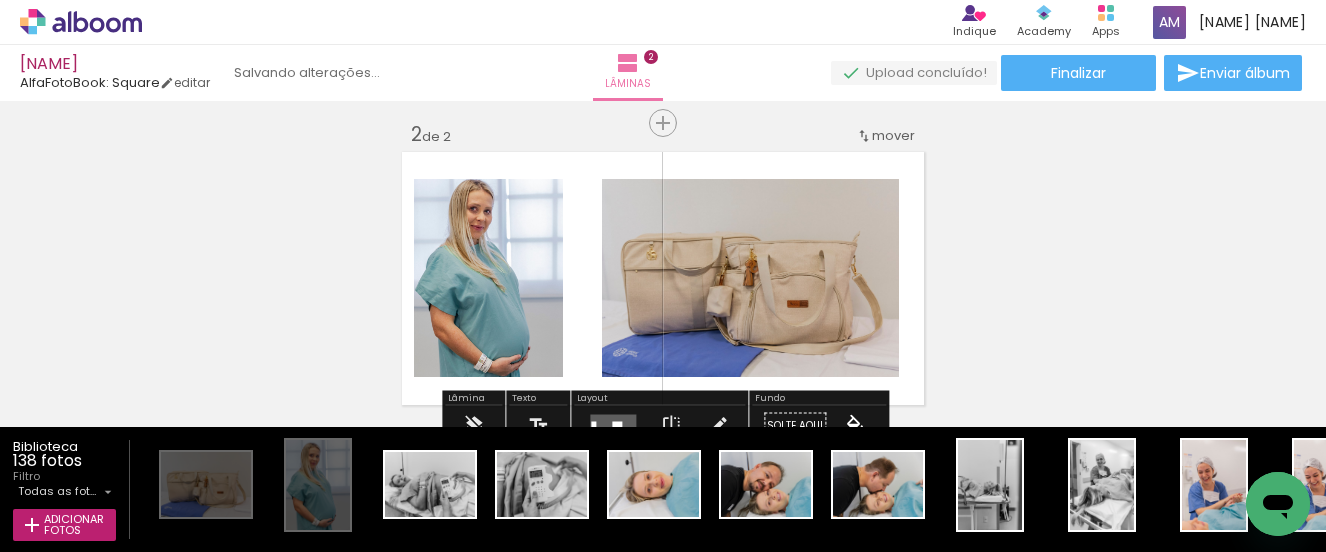 scroll, scrollTop: 307, scrollLeft: 0, axis: vertical 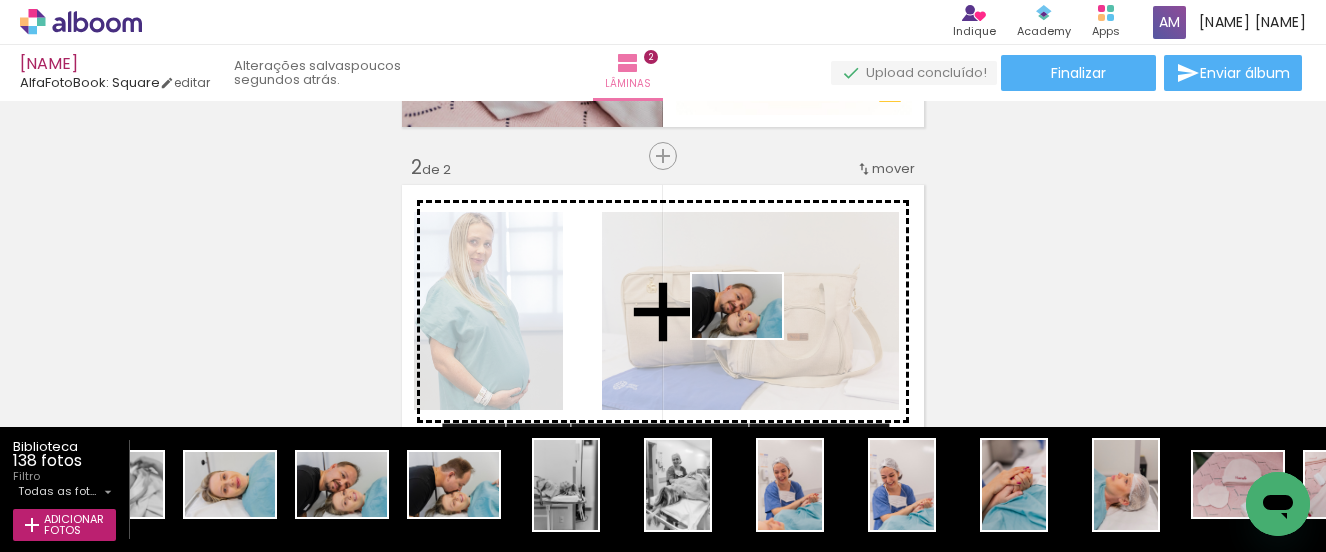 drag, startPoint x: 353, startPoint y: 500, endPoint x: 752, endPoint y: 334, distance: 432.1539 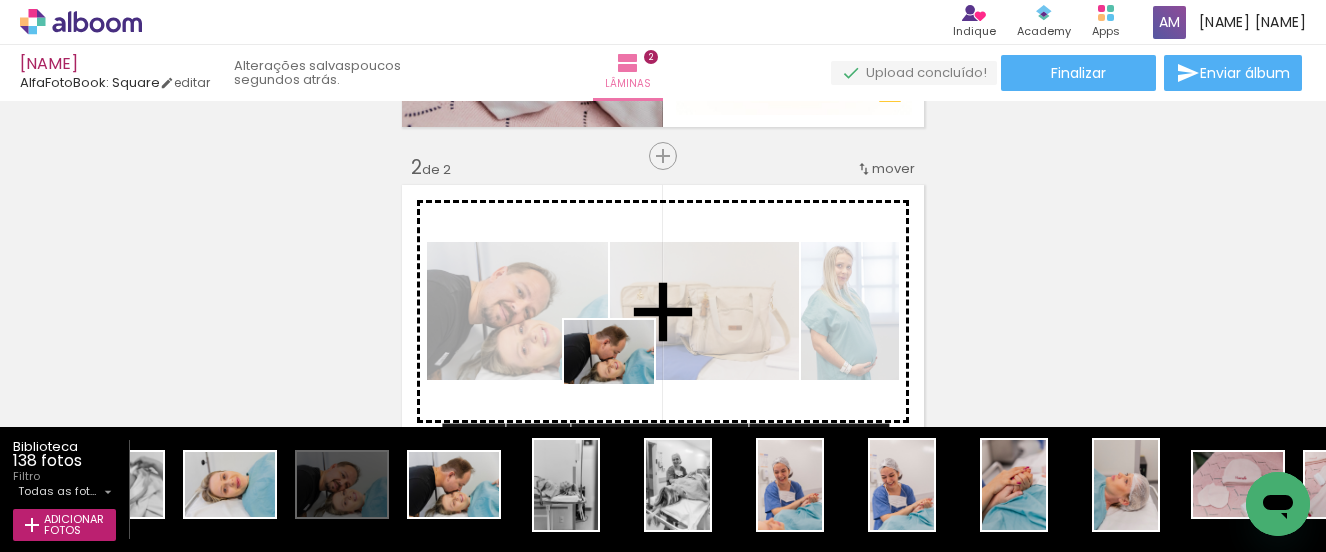 drag, startPoint x: 485, startPoint y: 492, endPoint x: 624, endPoint y: 380, distance: 178.5077 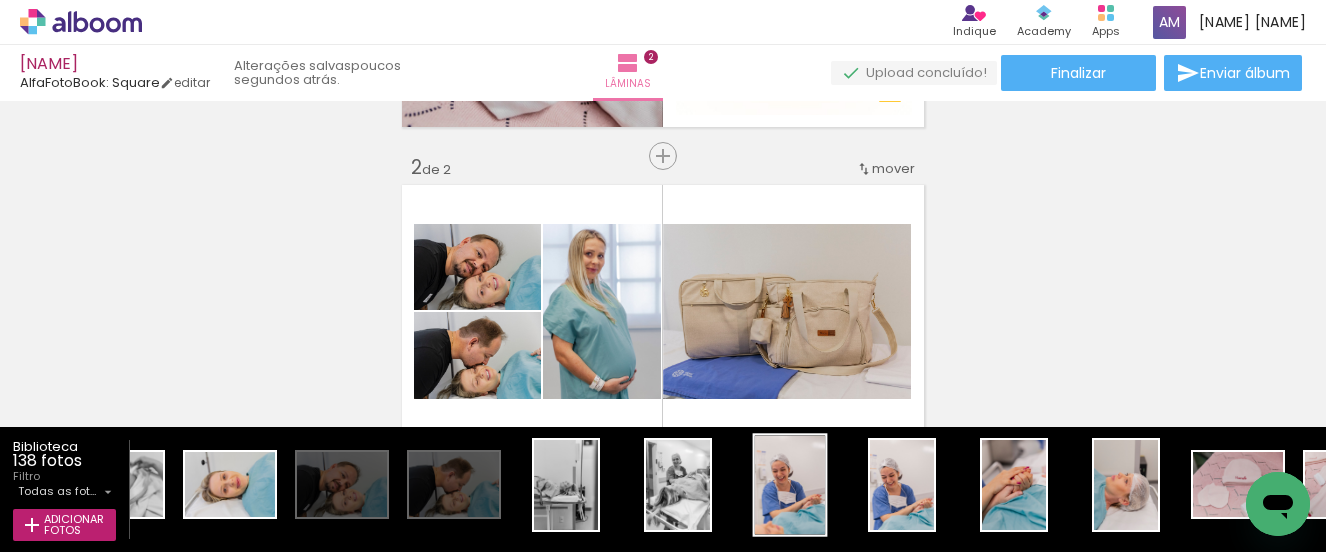 scroll, scrollTop: 0, scrollLeft: 419, axis: horizontal 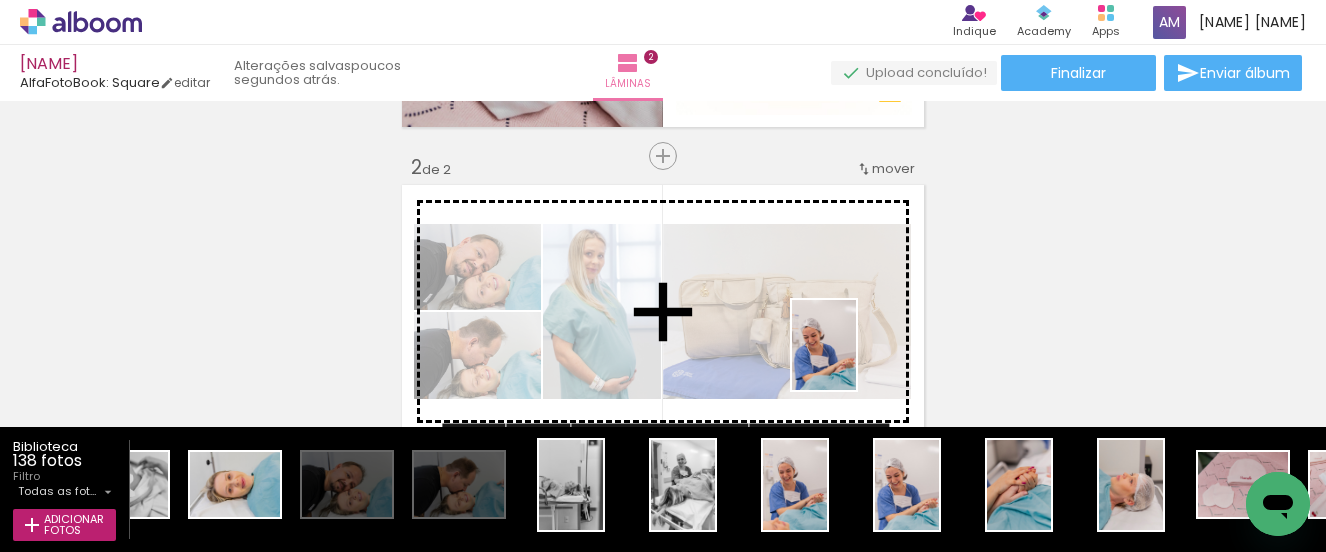 drag, startPoint x: 912, startPoint y: 498, endPoint x: 852, endPoint y: 360, distance: 150.47923 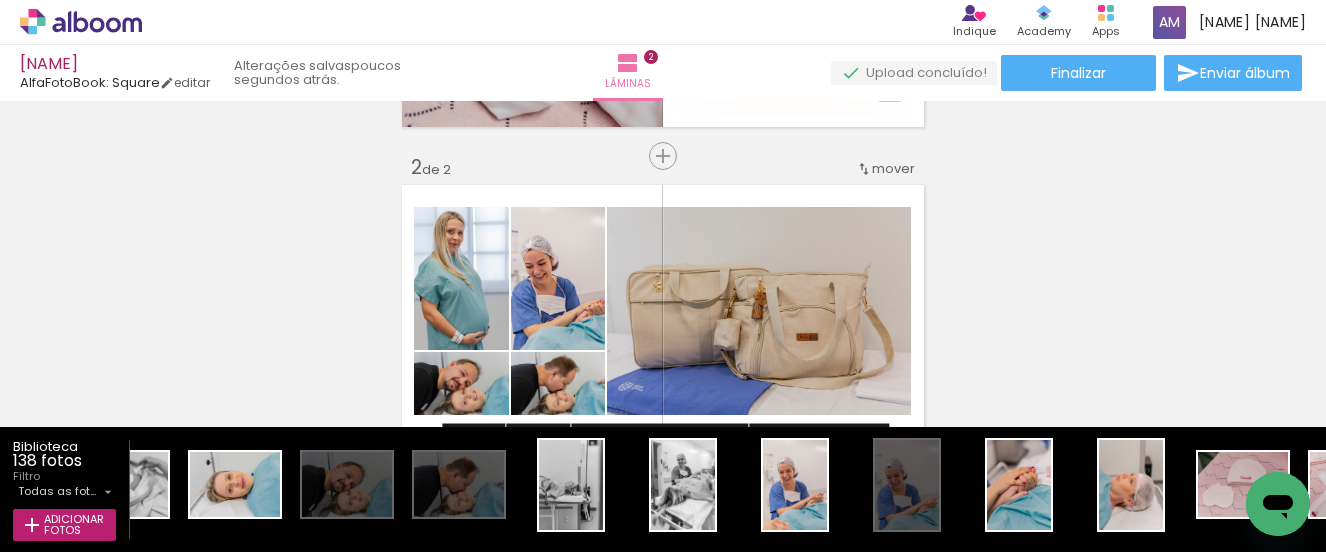 scroll, scrollTop: 0, scrollLeft: 0, axis: both 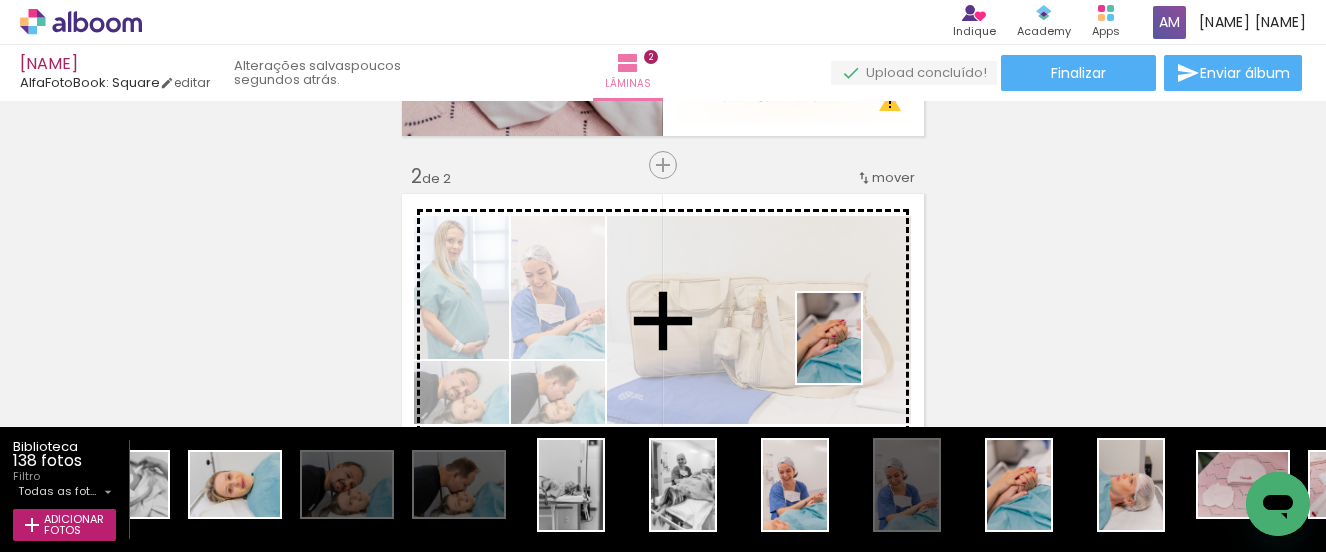 drag, startPoint x: 1035, startPoint y: 516, endPoint x: 857, endPoint y: 353, distance: 241.35658 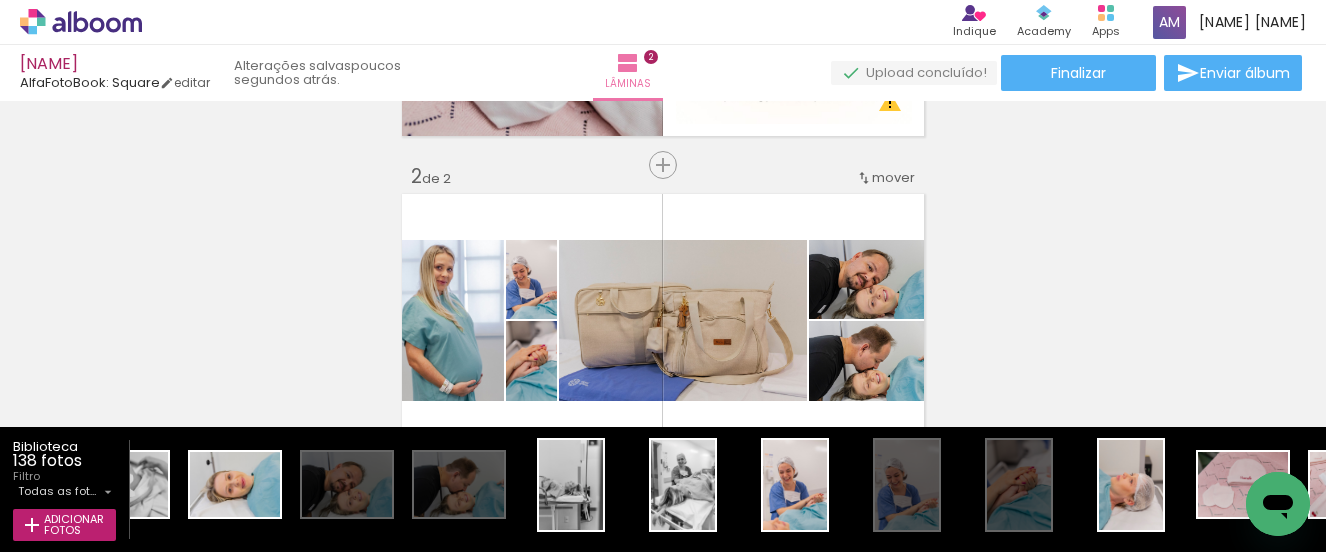 scroll, scrollTop: 0, scrollLeft: 0, axis: both 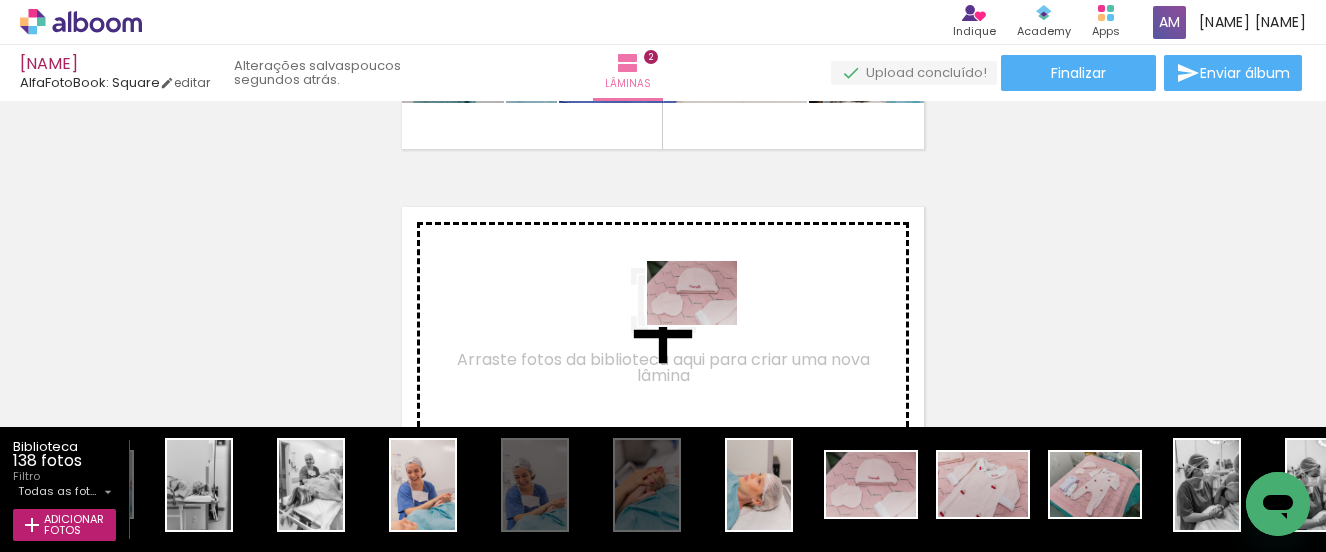 drag, startPoint x: 867, startPoint y: 503, endPoint x: 707, endPoint y: 321, distance: 242.33035 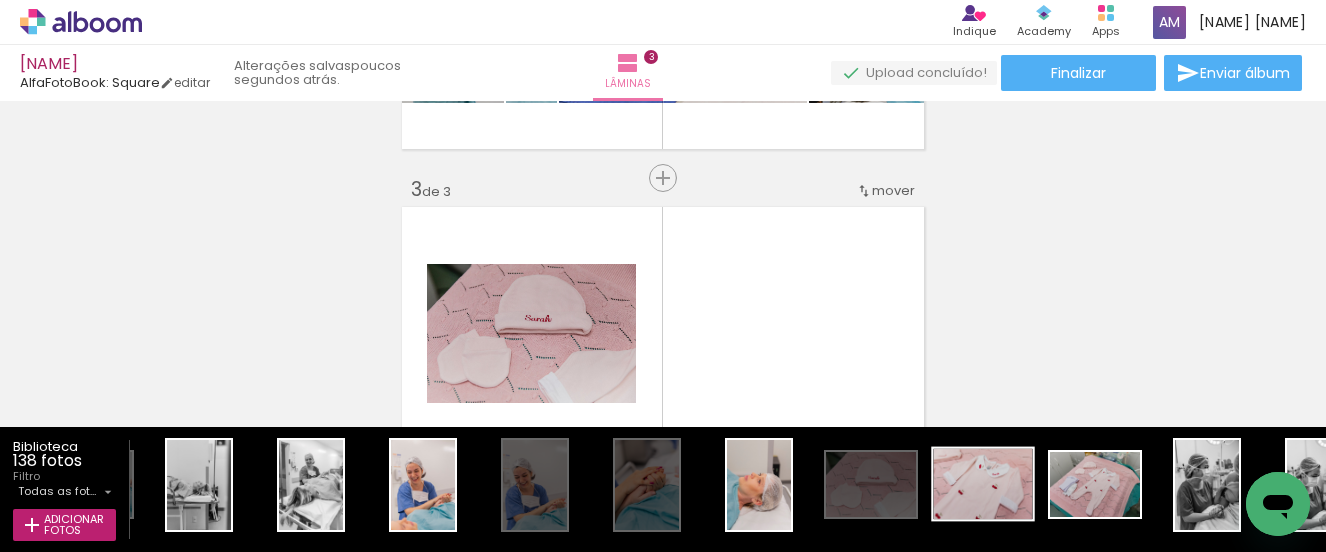 scroll, scrollTop: 647, scrollLeft: 0, axis: vertical 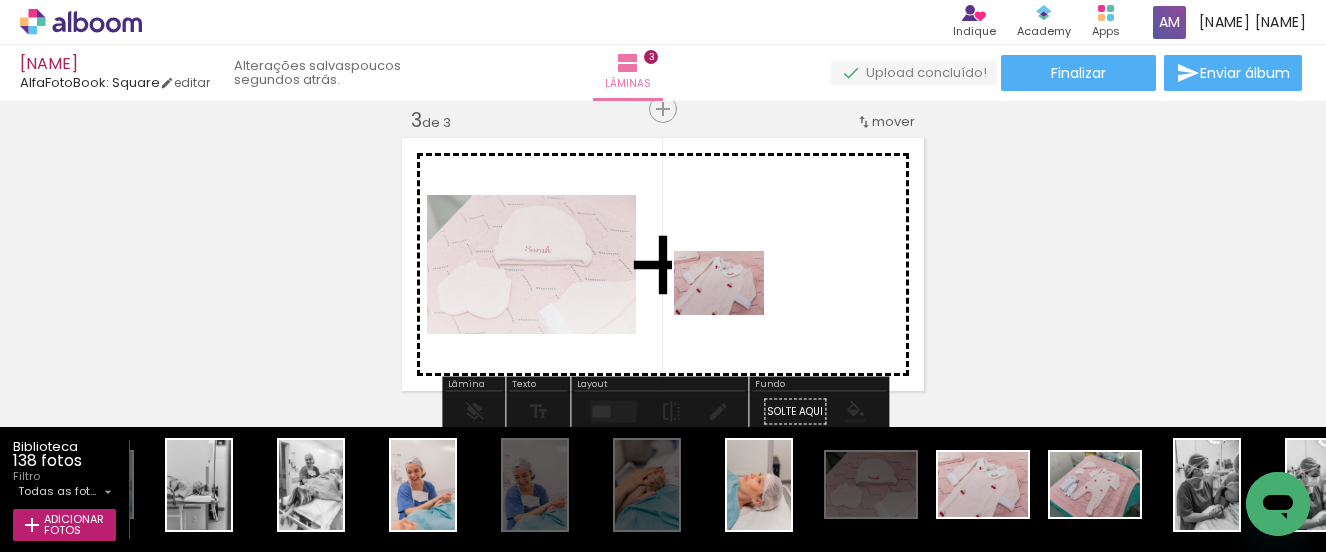 drag, startPoint x: 989, startPoint y: 489, endPoint x: 734, endPoint y: 311, distance: 310.9807 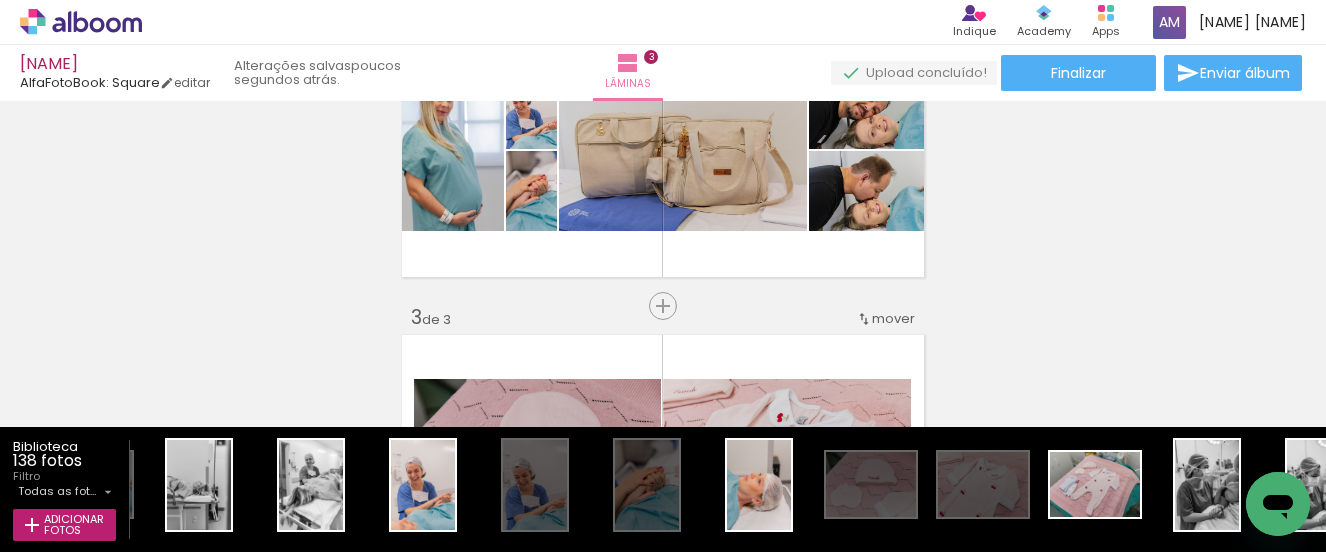 scroll, scrollTop: 438, scrollLeft: 0, axis: vertical 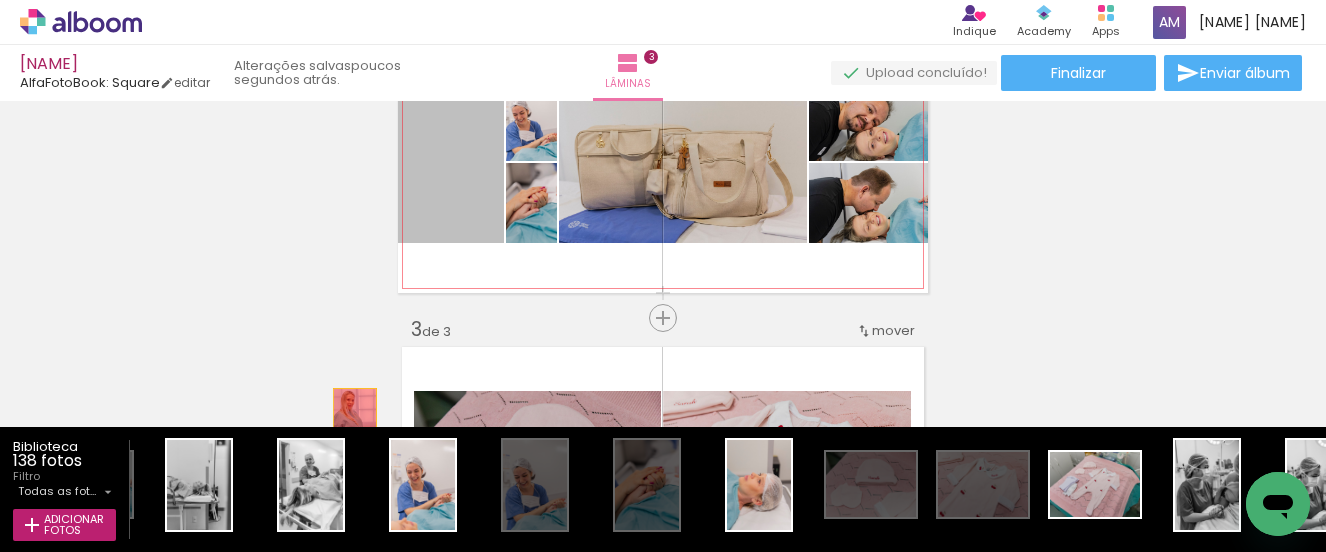 drag, startPoint x: 461, startPoint y: 206, endPoint x: 355, endPoint y: 421, distance: 239.71024 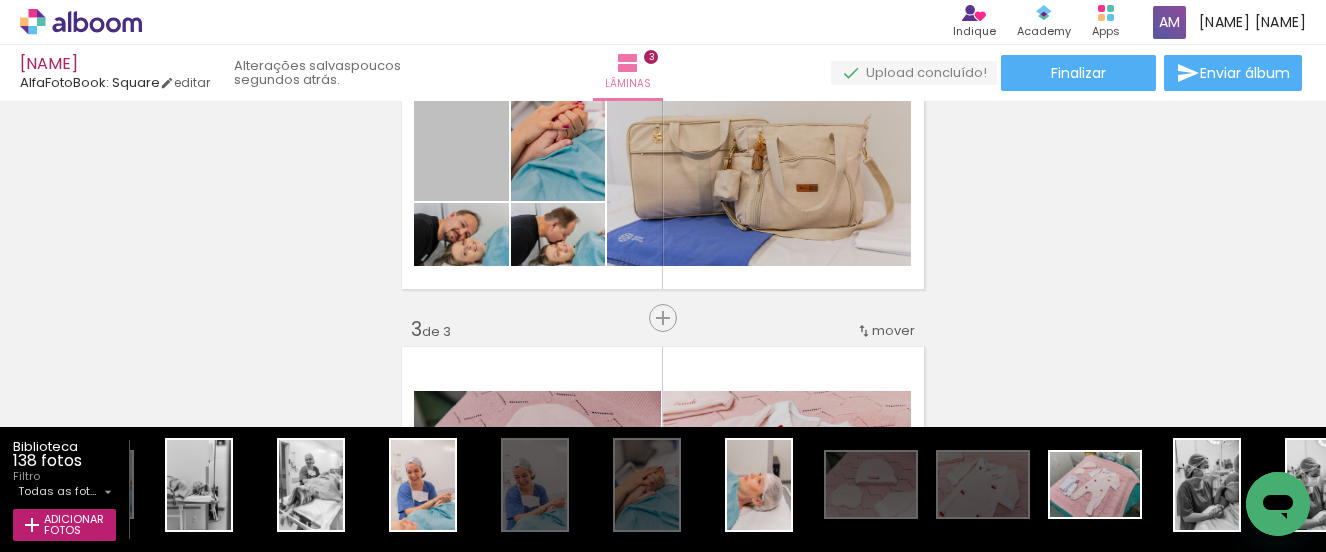 drag, startPoint x: 444, startPoint y: 169, endPoint x: 376, endPoint y: 408, distance: 248.48541 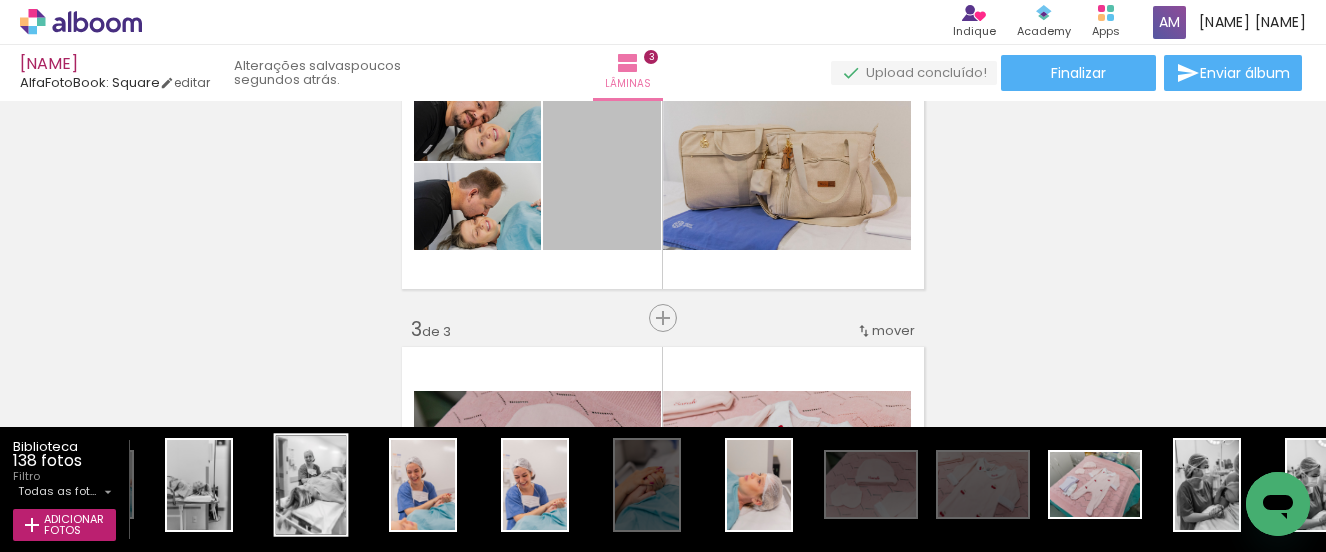 drag, startPoint x: 628, startPoint y: 173, endPoint x: 344, endPoint y: 474, distance: 413.8321 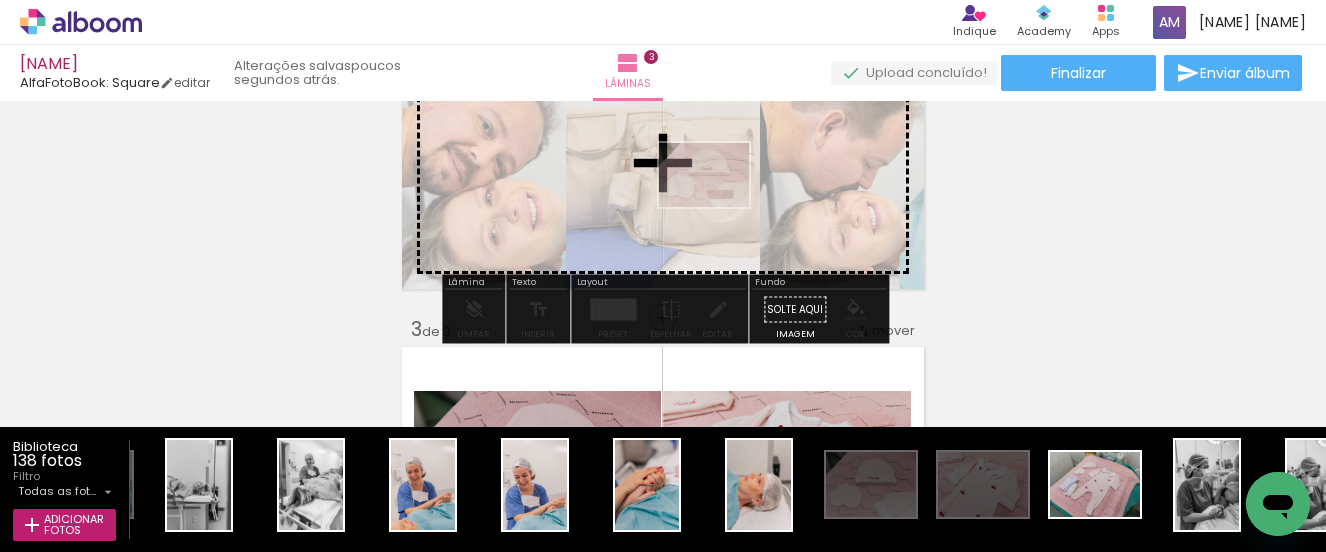 drag, startPoint x: 874, startPoint y: 497, endPoint x: 719, endPoint y: 203, distance: 332.35675 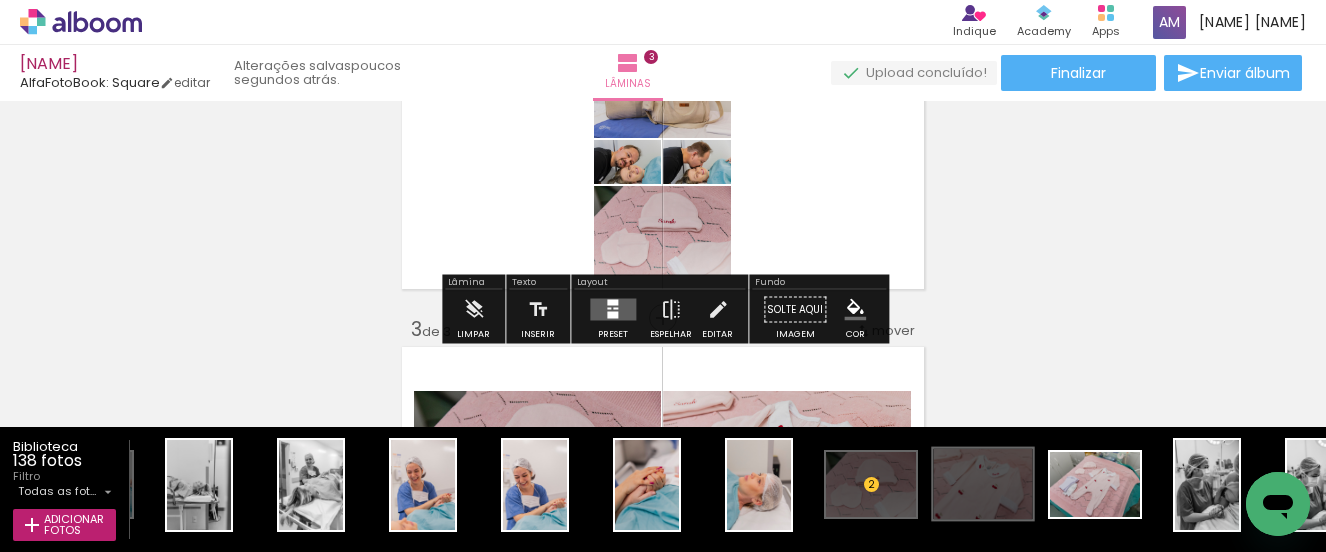 scroll, scrollTop: 432, scrollLeft: 0, axis: vertical 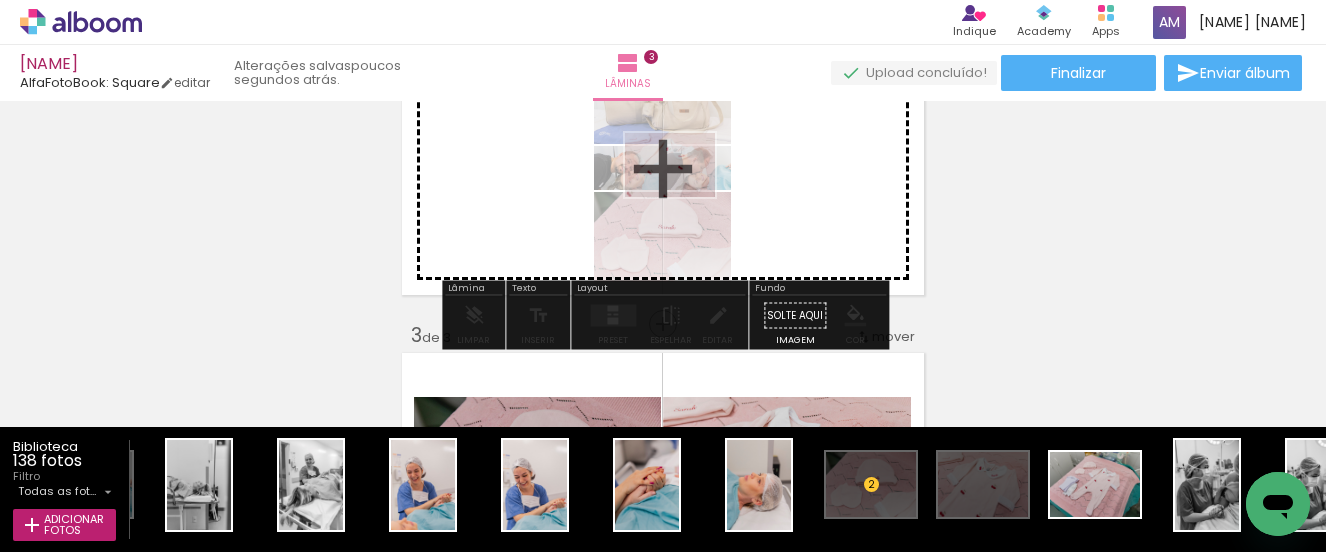 drag, startPoint x: 960, startPoint y: 483, endPoint x: 685, endPoint y: 194, distance: 398.93106 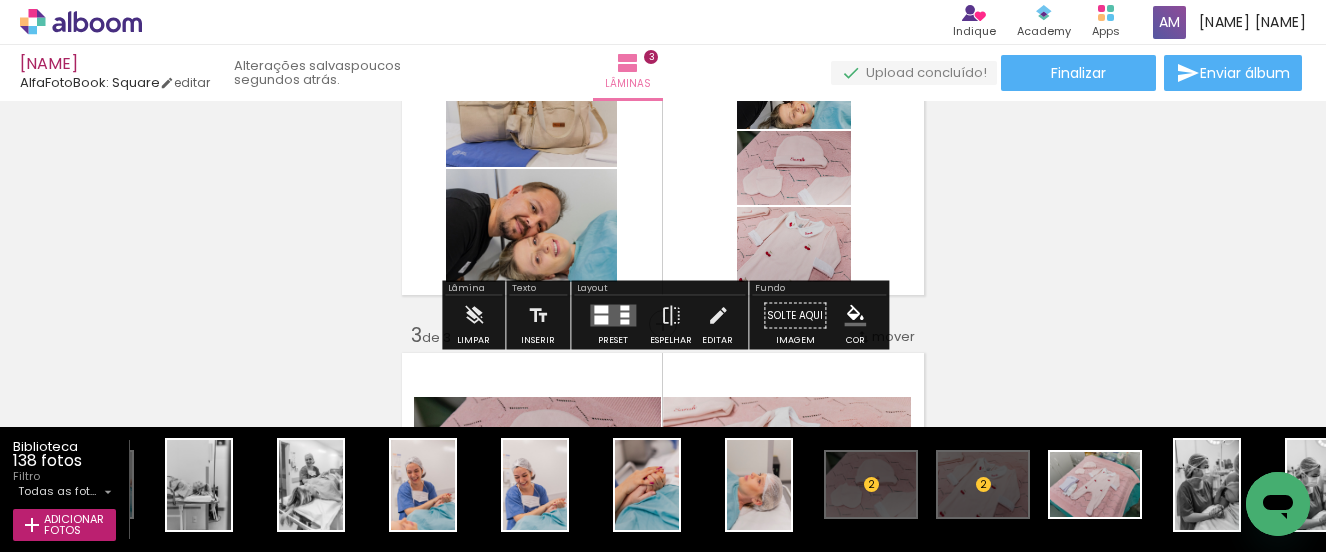 scroll, scrollTop: 0, scrollLeft: 0, axis: both 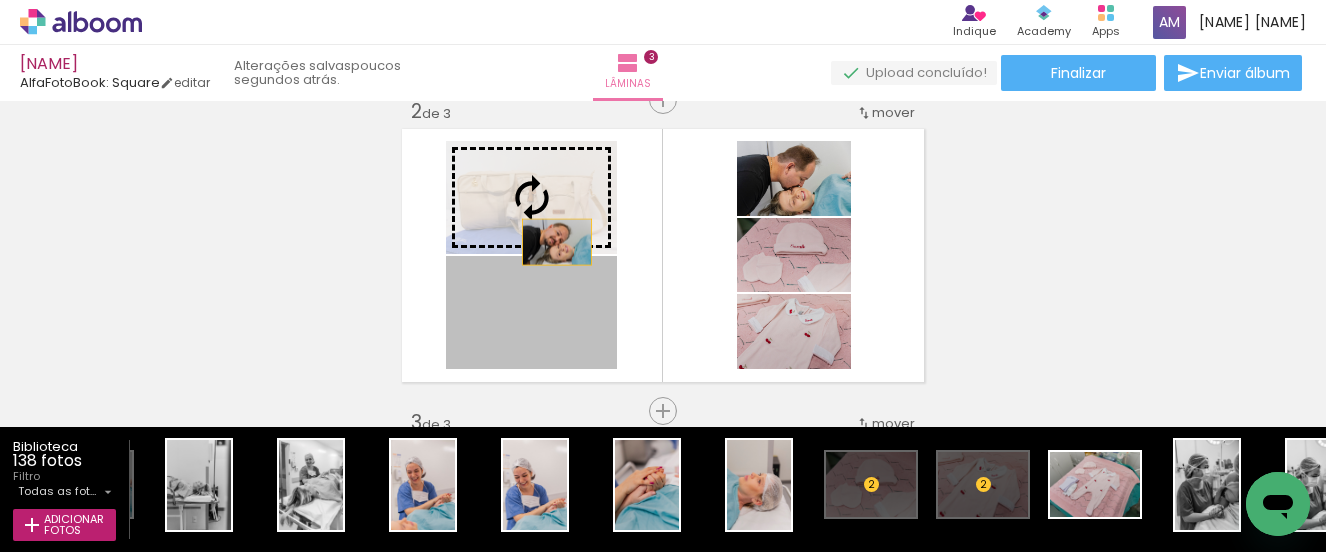 drag, startPoint x: 571, startPoint y: 339, endPoint x: 557, endPoint y: 242, distance: 98.005104 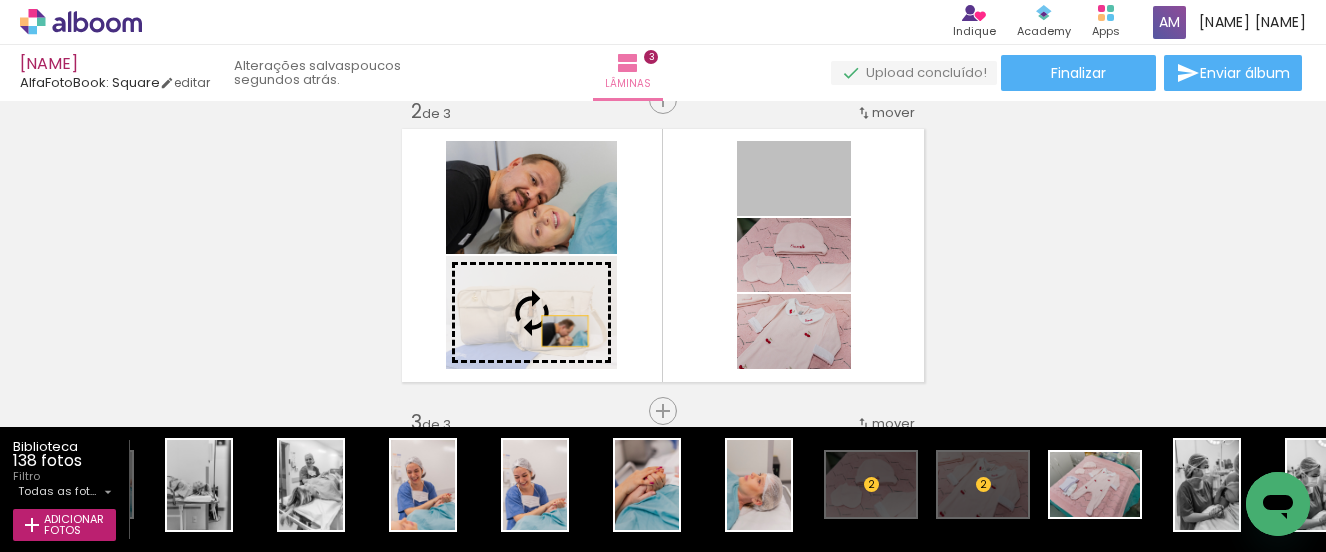 drag, startPoint x: 841, startPoint y: 196, endPoint x: 565, endPoint y: 331, distance: 307.24747 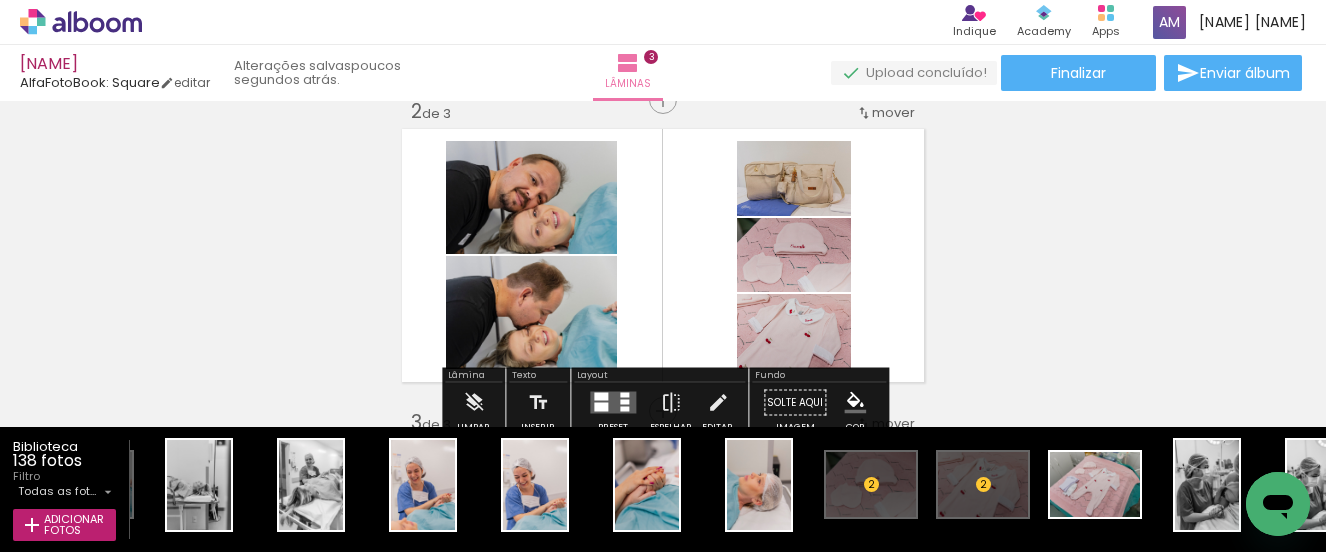 click on "Inserir lâmina 1  de 3  Inserir lâmina 2  de 3  Inserir lâmina 3  de 3 O Designbox precisará aumentar a sua imagem em 422% para exportar para impressão." at bounding box center [663, 385] 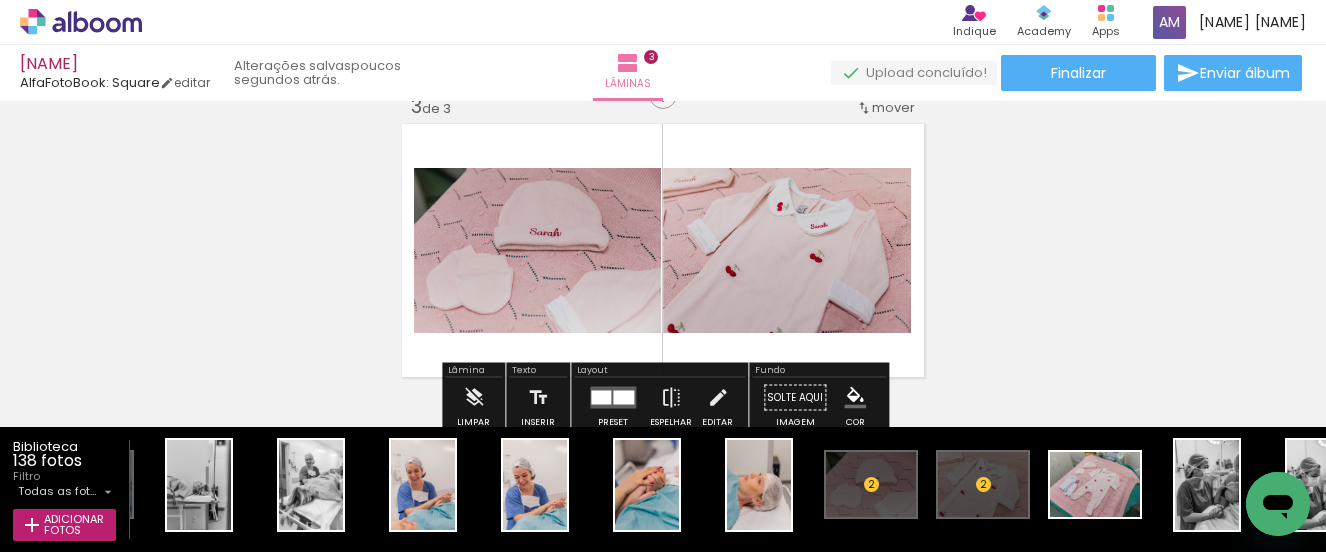 scroll, scrollTop: 666, scrollLeft: 0, axis: vertical 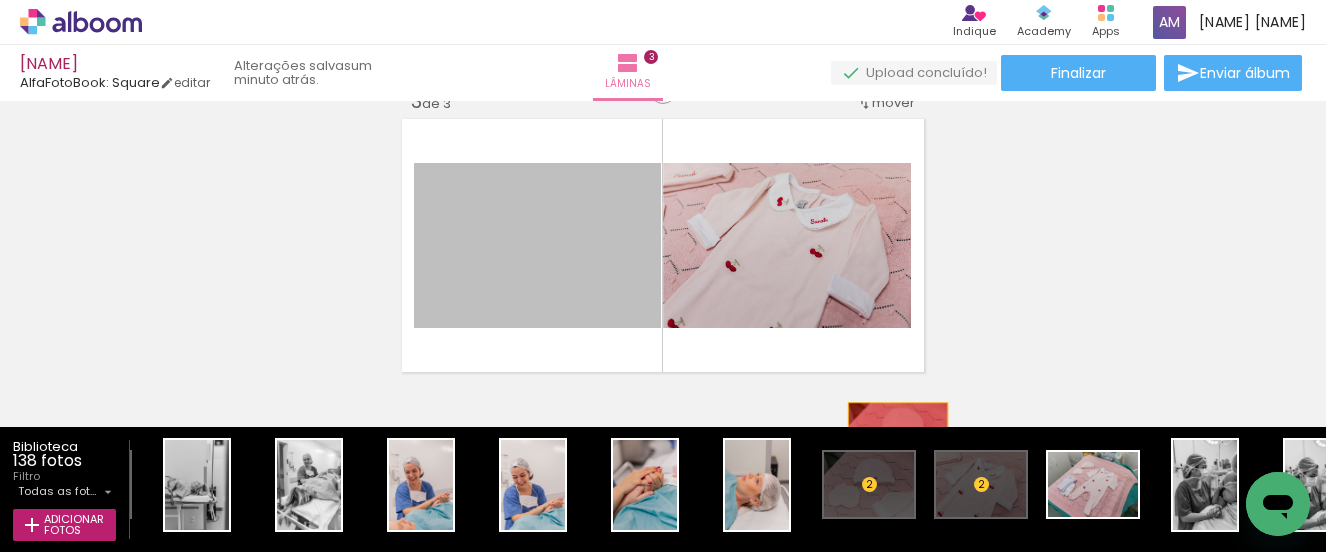 drag, startPoint x: 852, startPoint y: 454, endPoint x: 898, endPoint y: 436, distance: 49.396355 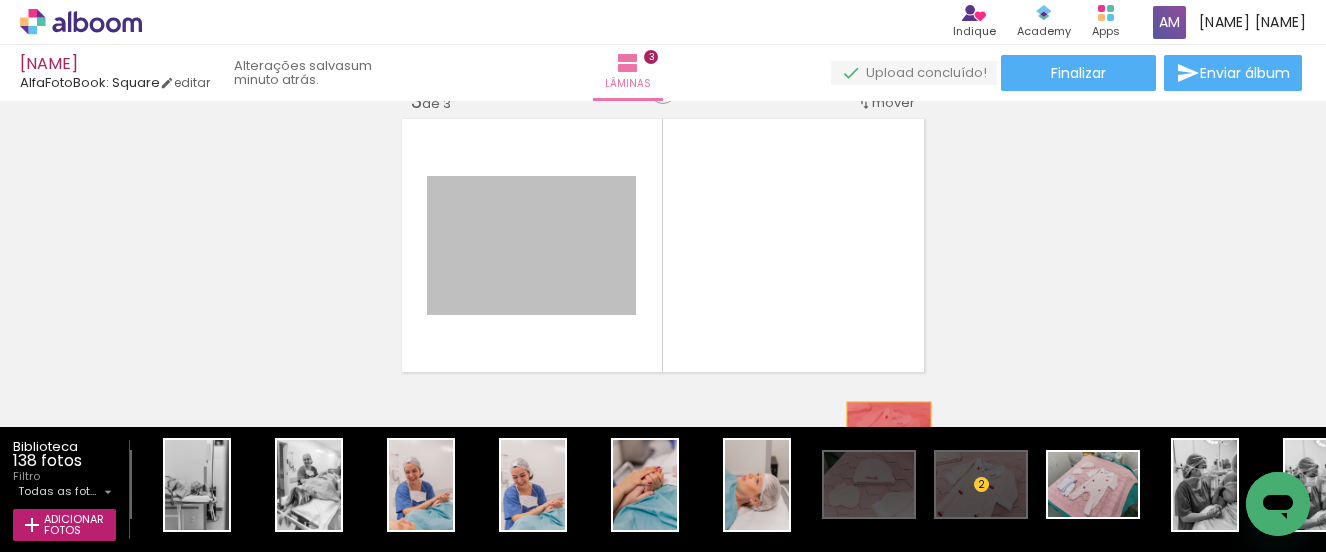 drag, startPoint x: 527, startPoint y: 246, endPoint x: 889, endPoint y: 430, distance: 406.0788 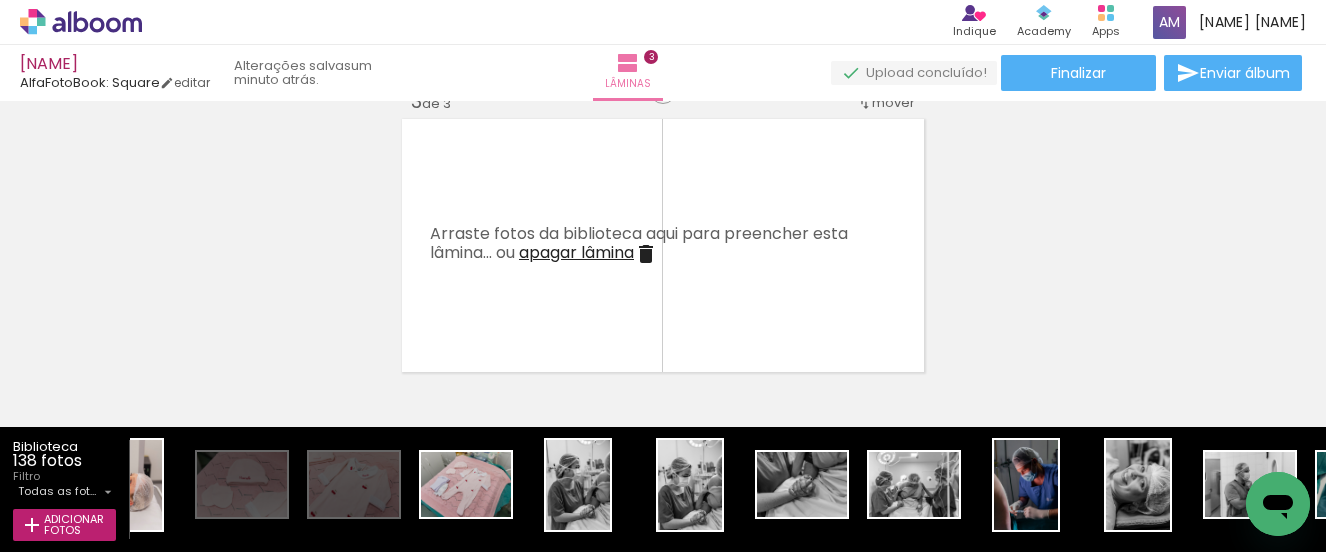 scroll, scrollTop: 0, scrollLeft: 1422, axis: horizontal 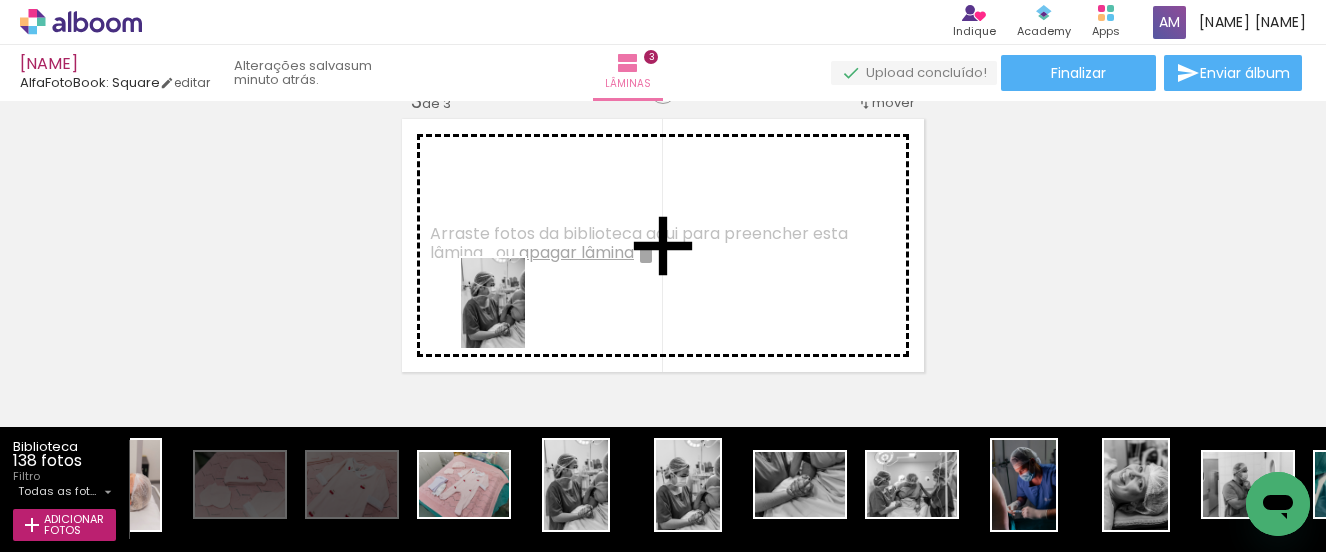 drag, startPoint x: 580, startPoint y: 516, endPoint x: 521, endPoint y: 318, distance: 206.60349 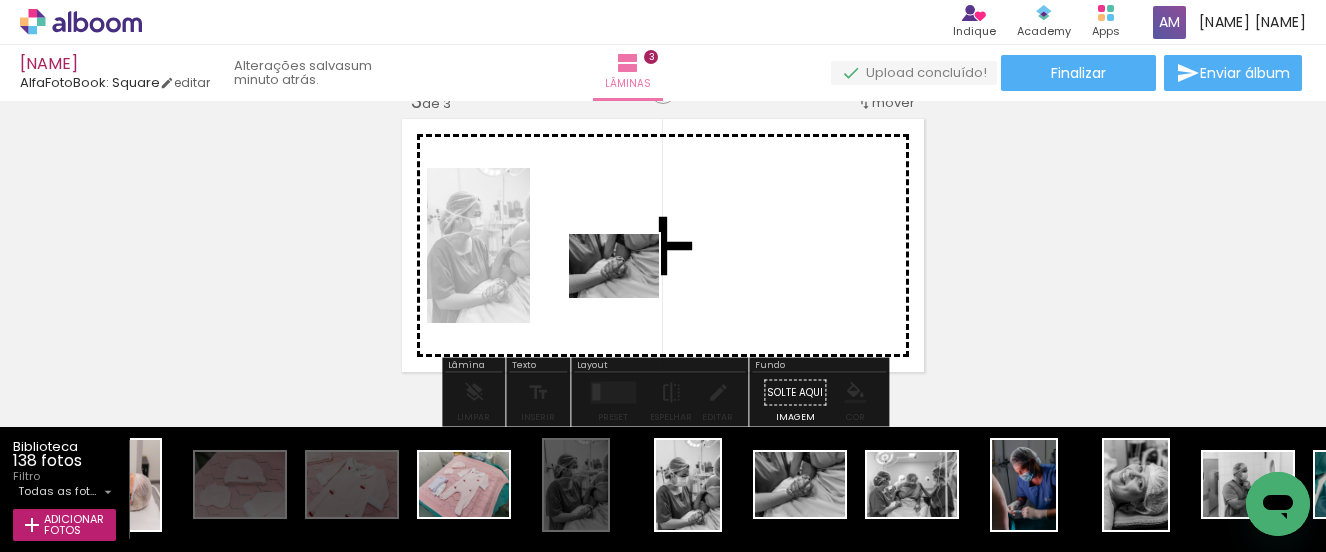 drag, startPoint x: 811, startPoint y: 510, endPoint x: 629, endPoint y: 294, distance: 282.45352 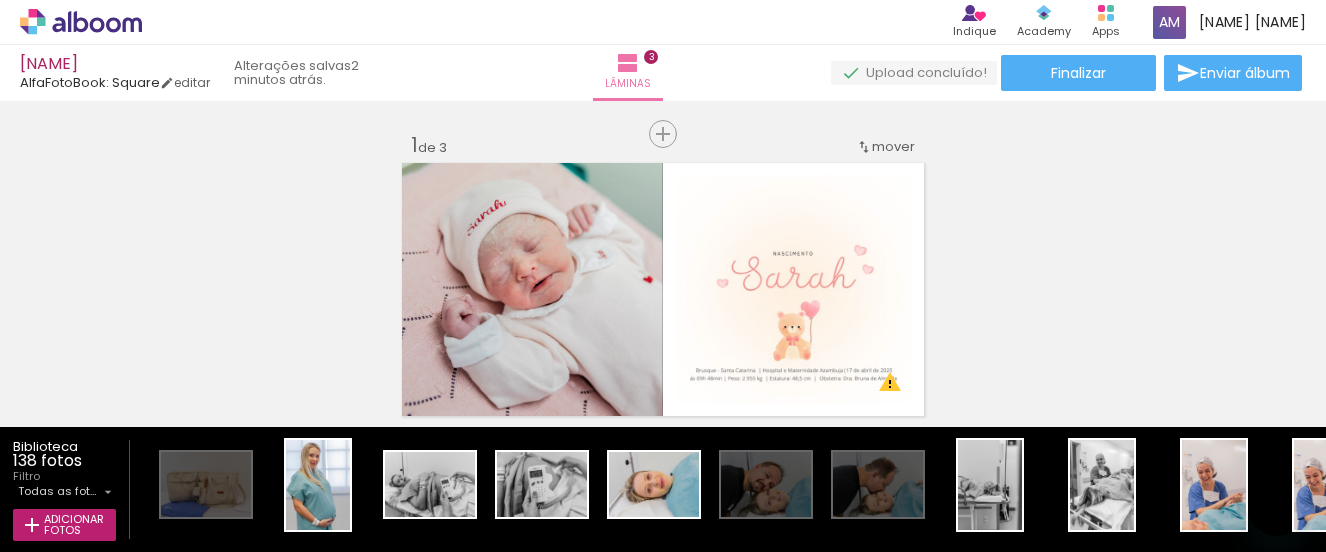 scroll, scrollTop: 0, scrollLeft: 0, axis: both 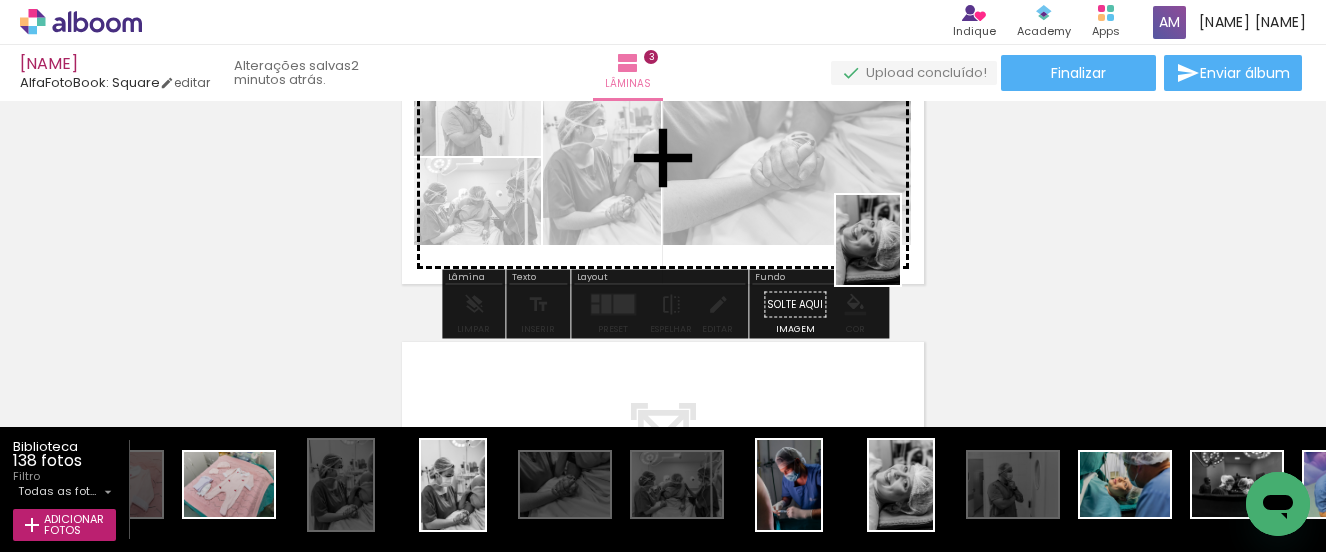 drag, startPoint x: 889, startPoint y: 498, endPoint x: 896, endPoint y: 255, distance: 243.1008 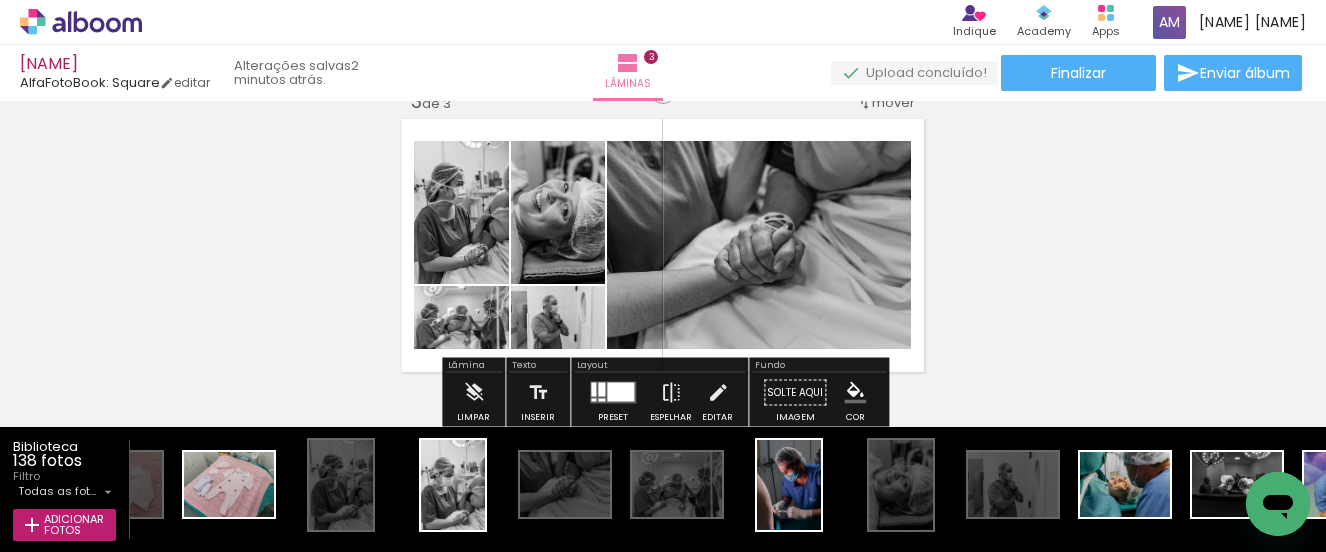 scroll, scrollTop: 664, scrollLeft: 0, axis: vertical 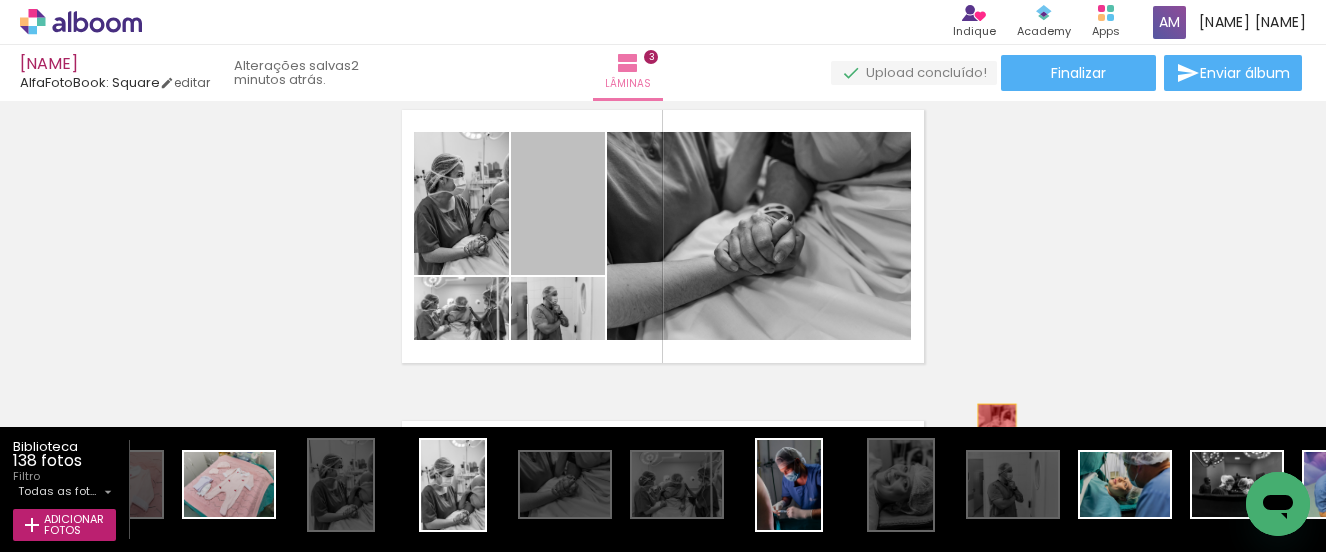 drag, startPoint x: 570, startPoint y: 247, endPoint x: 996, endPoint y: 433, distance: 464.83545 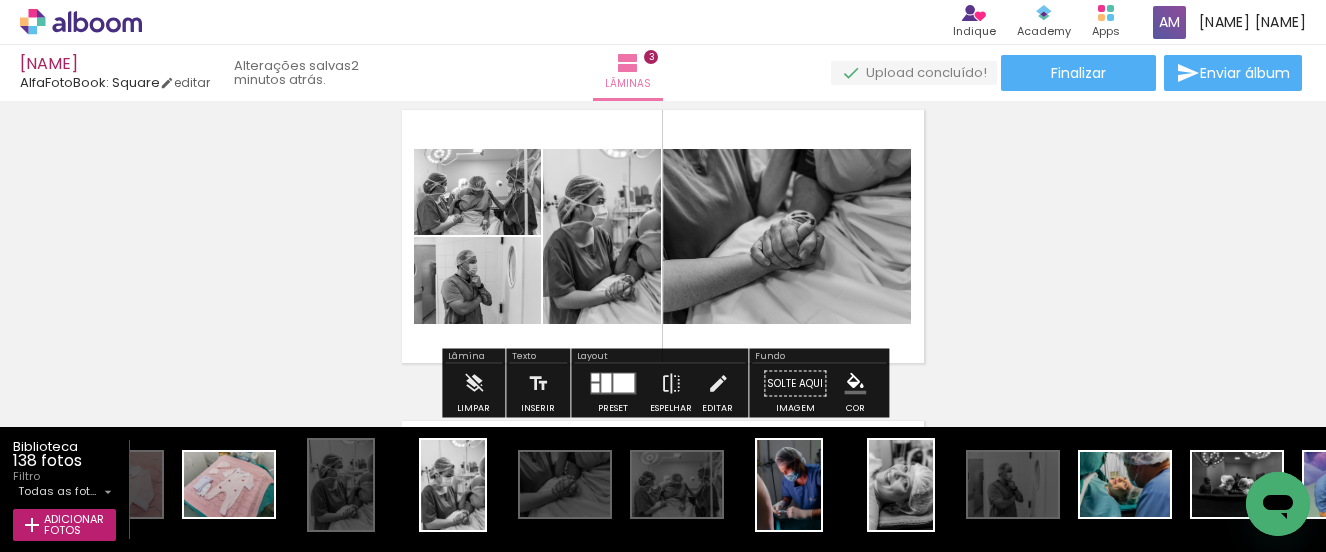 scroll, scrollTop: 0, scrollLeft: 0, axis: both 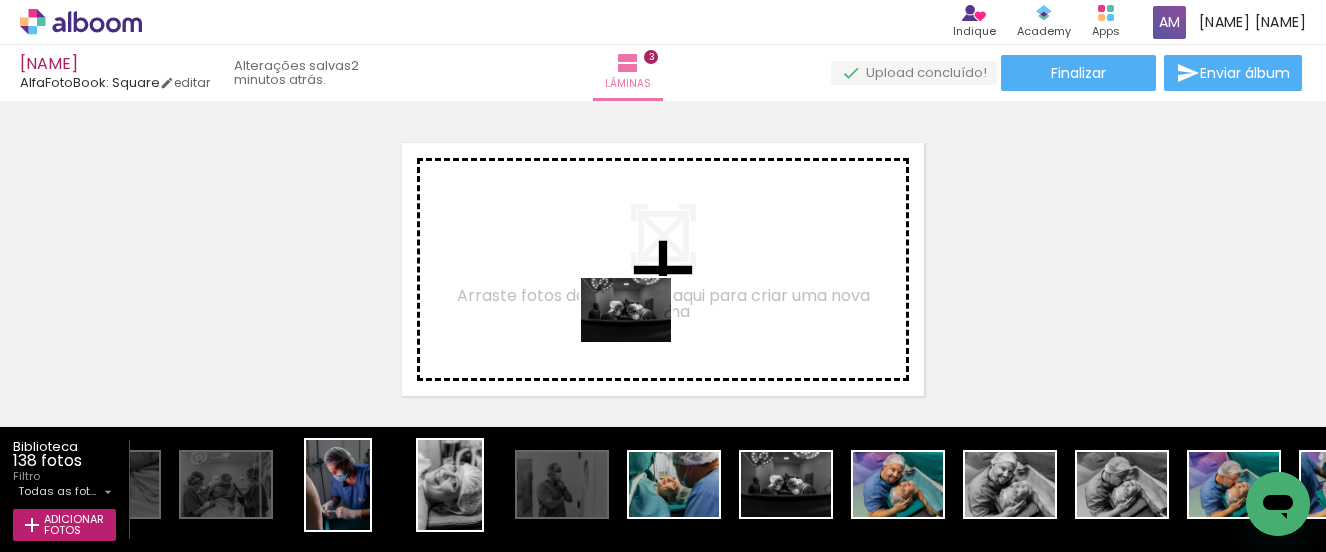 drag, startPoint x: 796, startPoint y: 509, endPoint x: 641, endPoint y: 338, distance: 230.79428 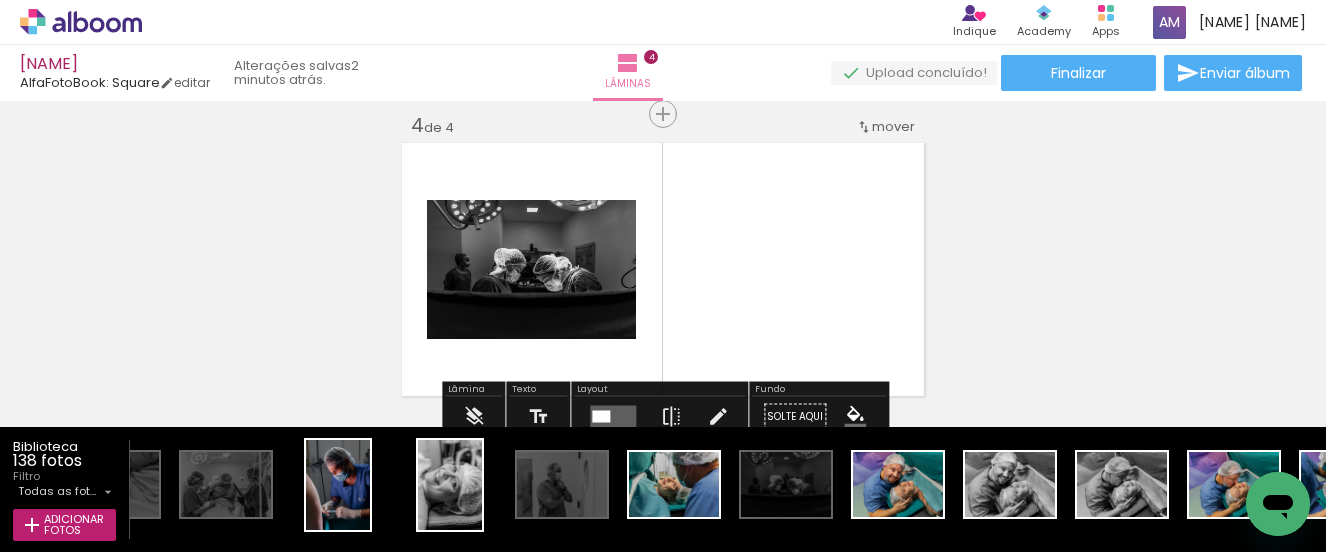 scroll, scrollTop: 958, scrollLeft: 0, axis: vertical 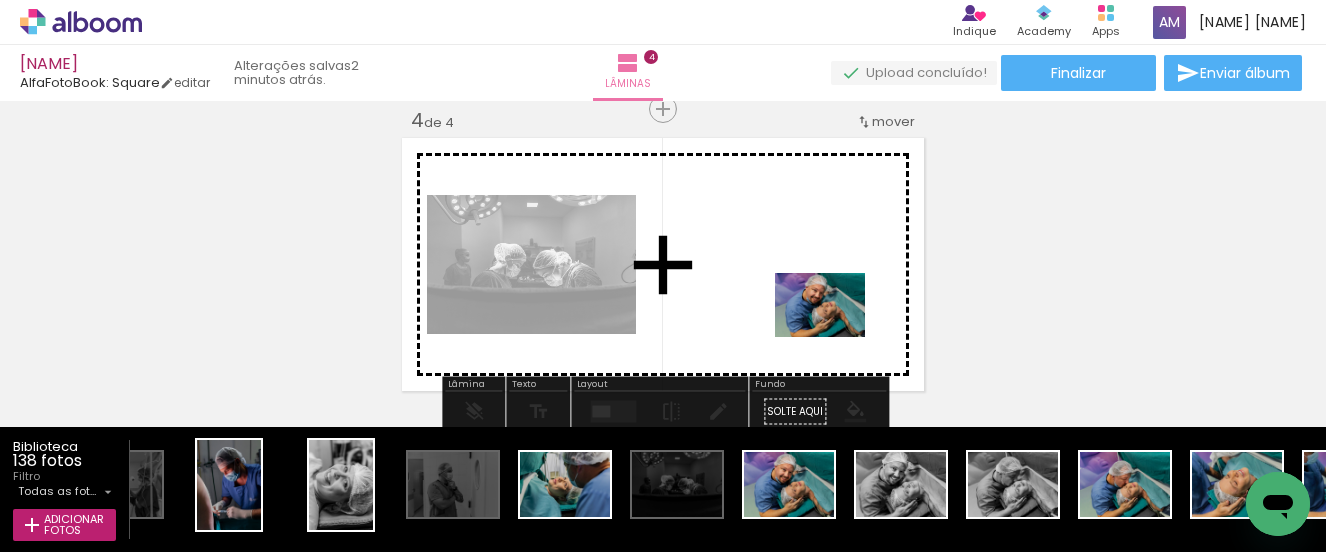 drag, startPoint x: 795, startPoint y: 502, endPoint x: 835, endPoint y: 333, distance: 173.66922 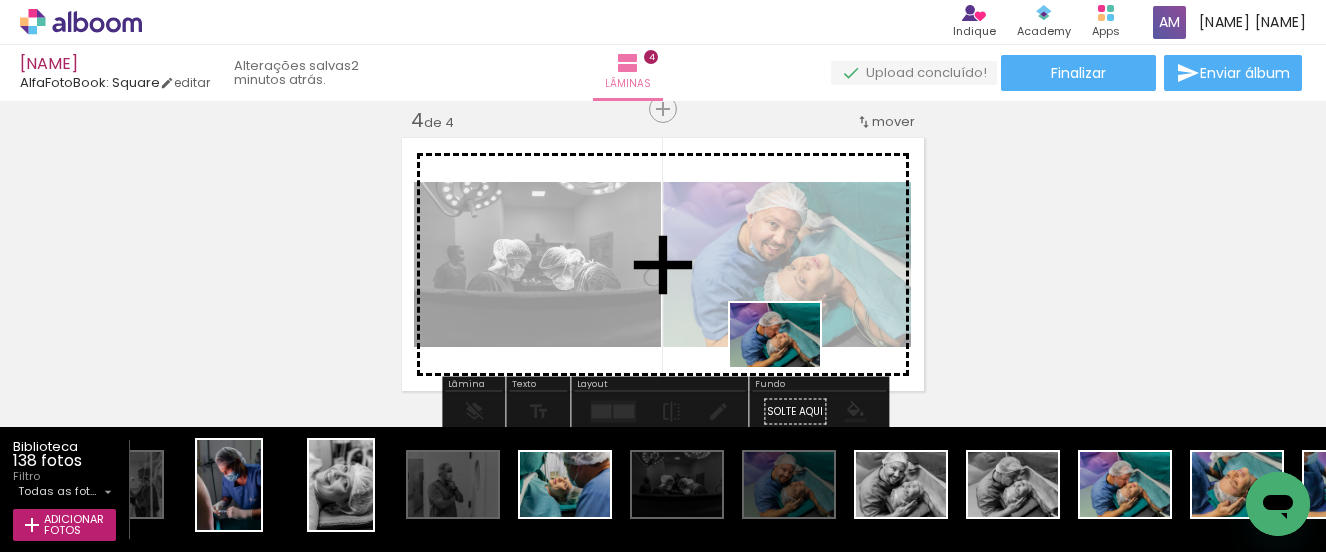 drag, startPoint x: 1128, startPoint y: 503, endPoint x: 790, endPoint y: 363, distance: 365.84695 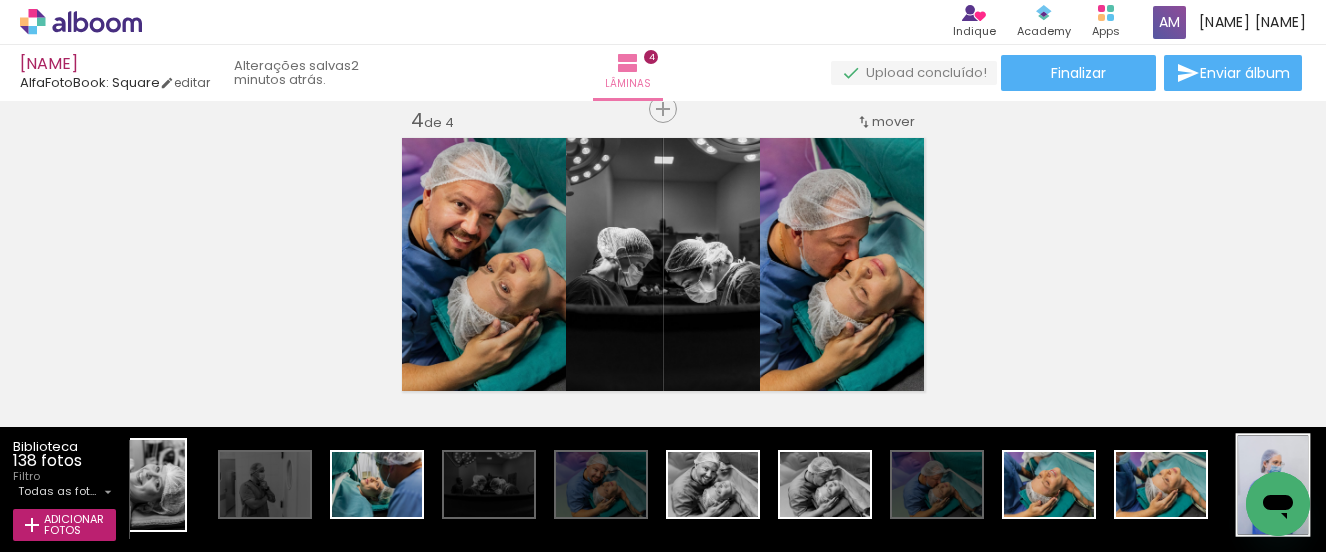 scroll, scrollTop: 0, scrollLeft: 2399, axis: horizontal 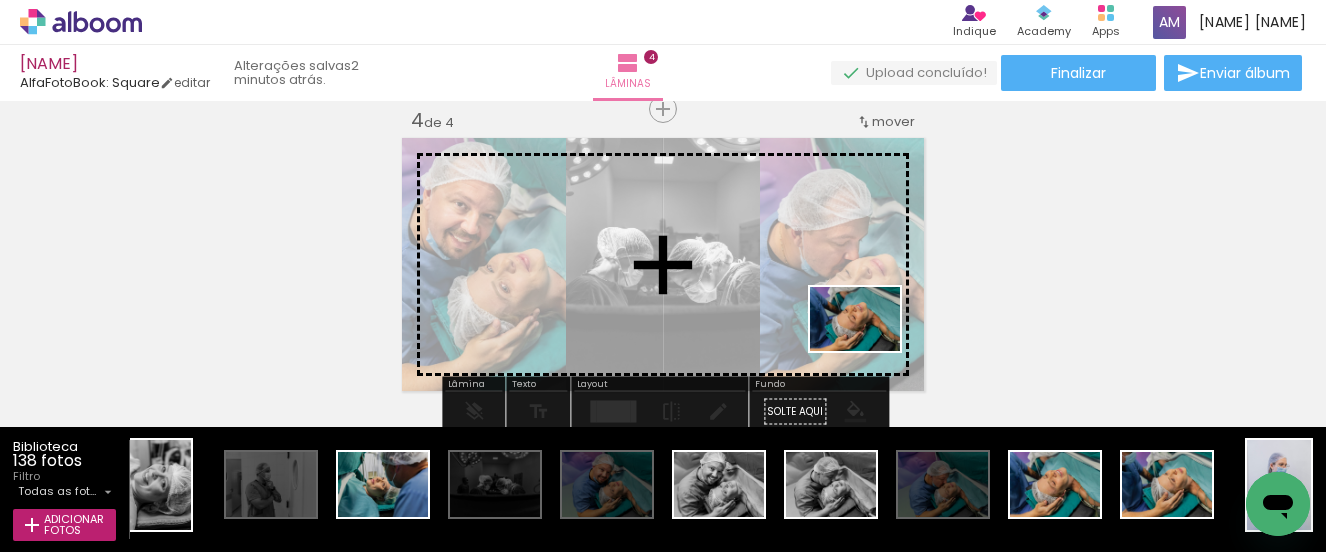 drag, startPoint x: 1063, startPoint y: 505, endPoint x: 870, endPoint y: 347, distance: 249.42534 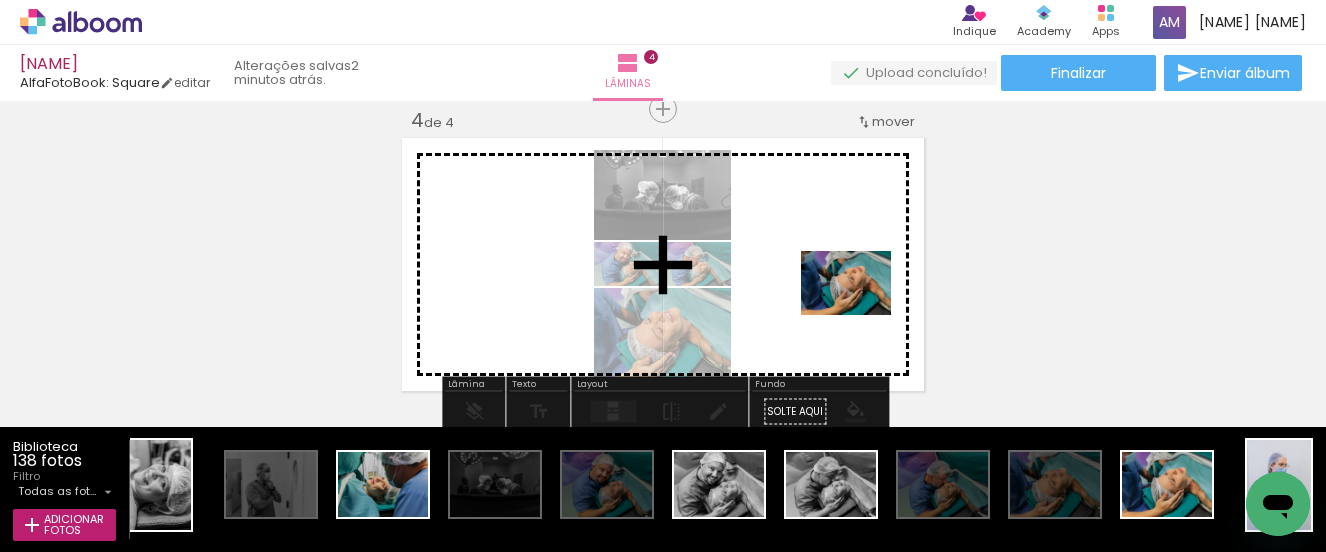 drag, startPoint x: 1187, startPoint y: 500, endPoint x: 861, endPoint y: 311, distance: 376.8249 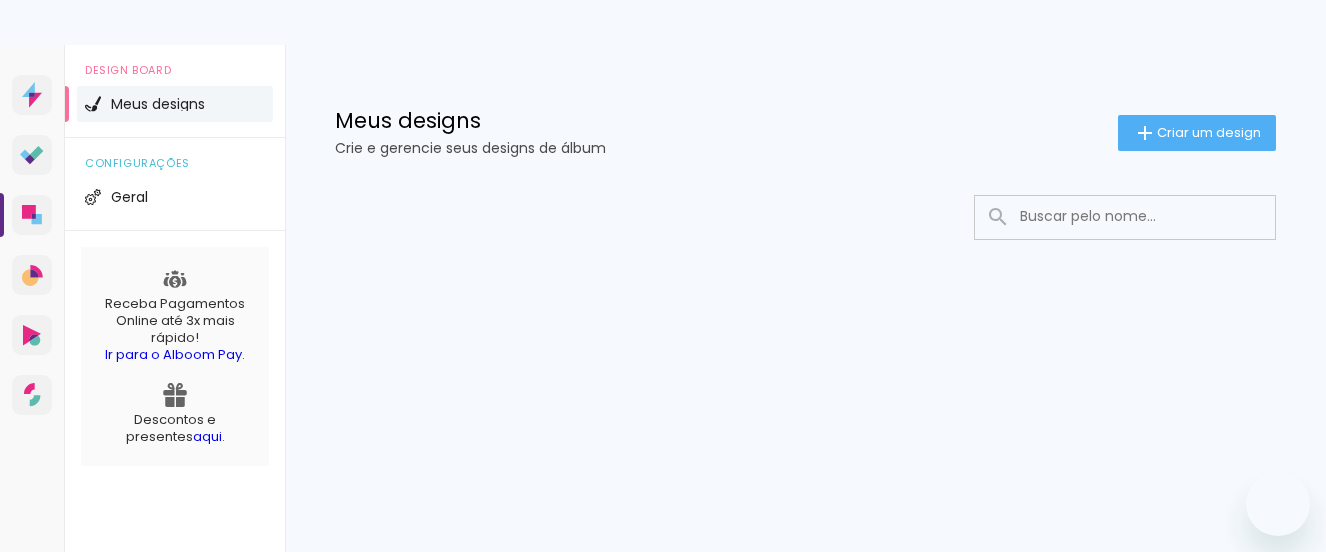 scroll, scrollTop: 0, scrollLeft: 0, axis: both 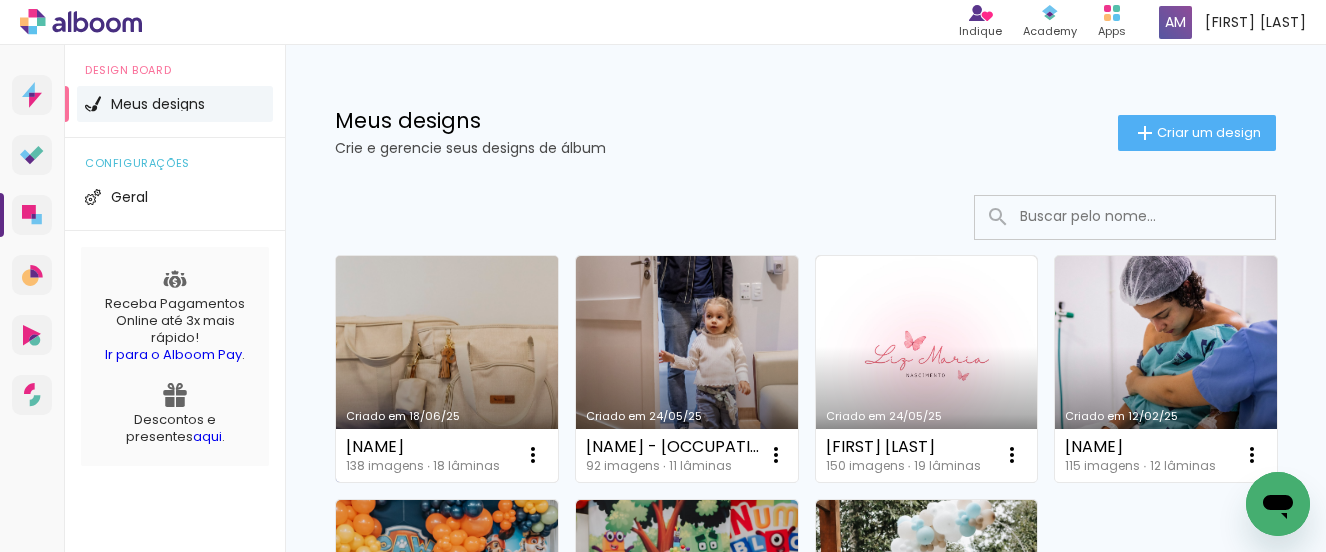 click on "Criado em 18/06/25" at bounding box center (447, 369) 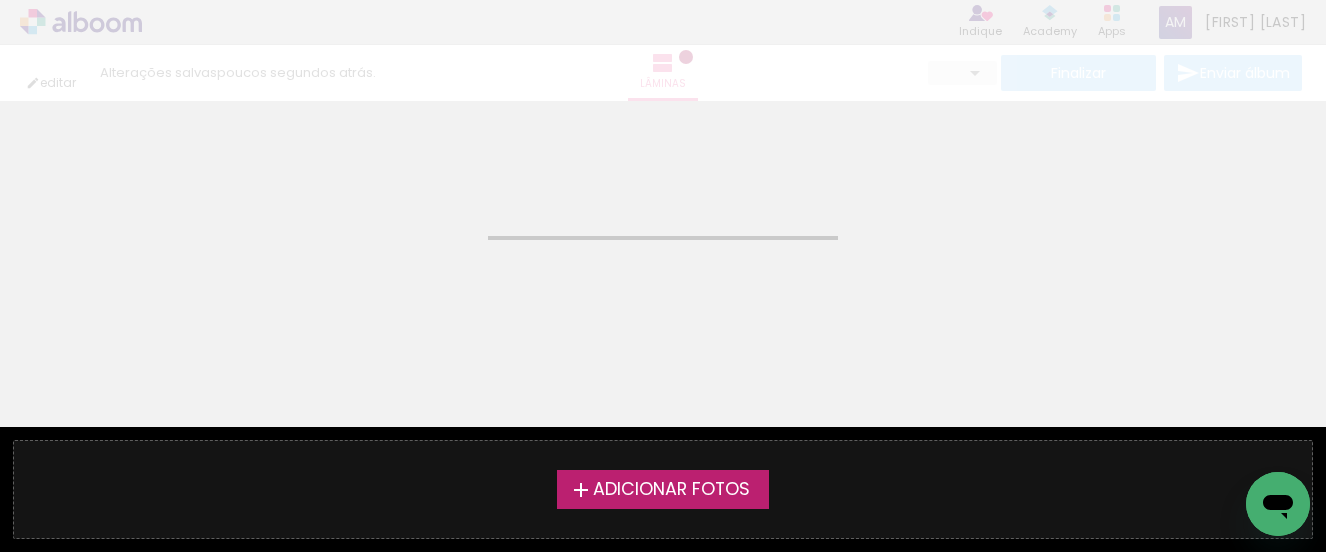 scroll, scrollTop: 0, scrollLeft: 0, axis: both 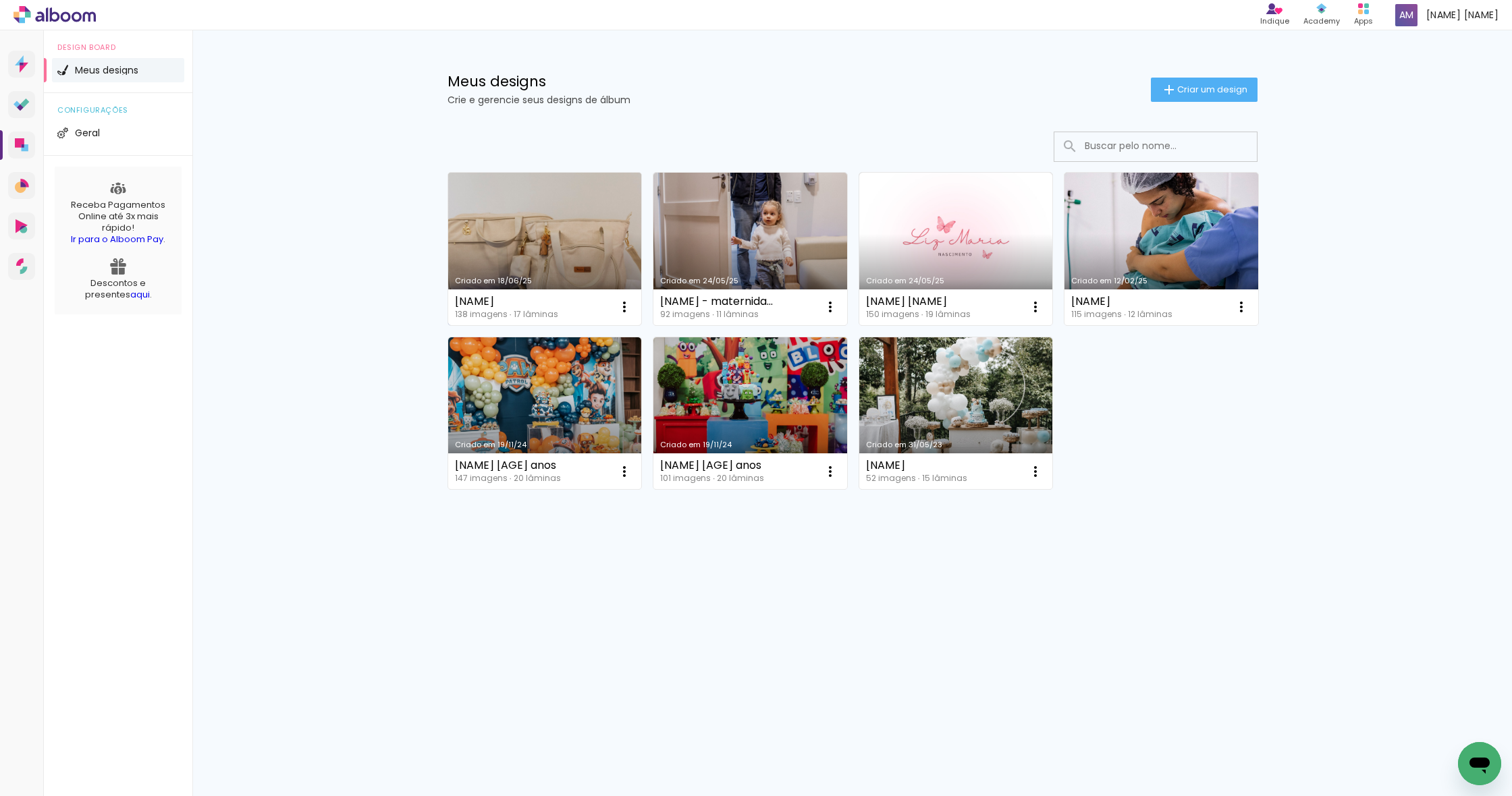 click on "Criado em 18/06/25" at bounding box center [545, 249] 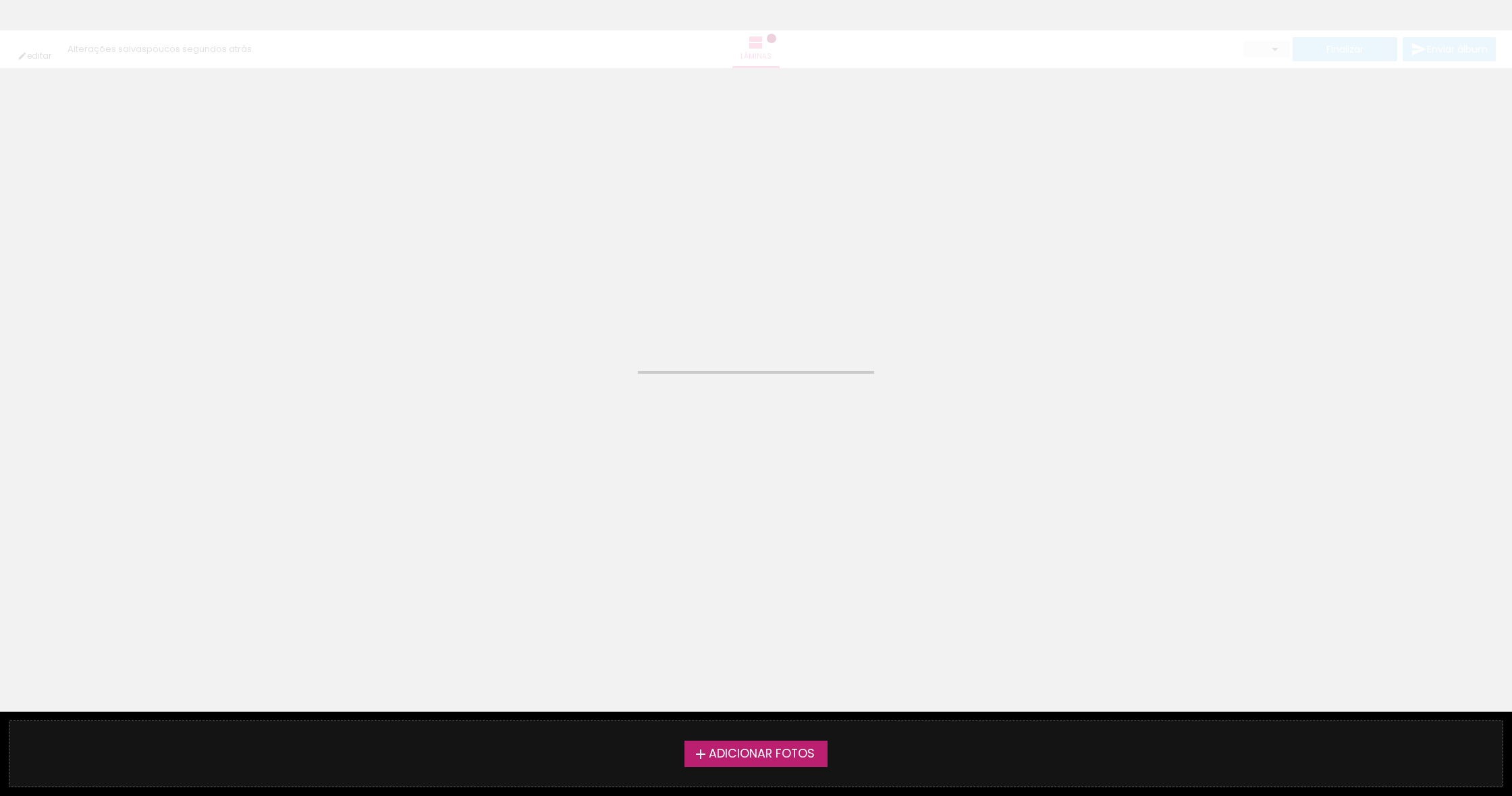 scroll, scrollTop: 0, scrollLeft: 0, axis: both 